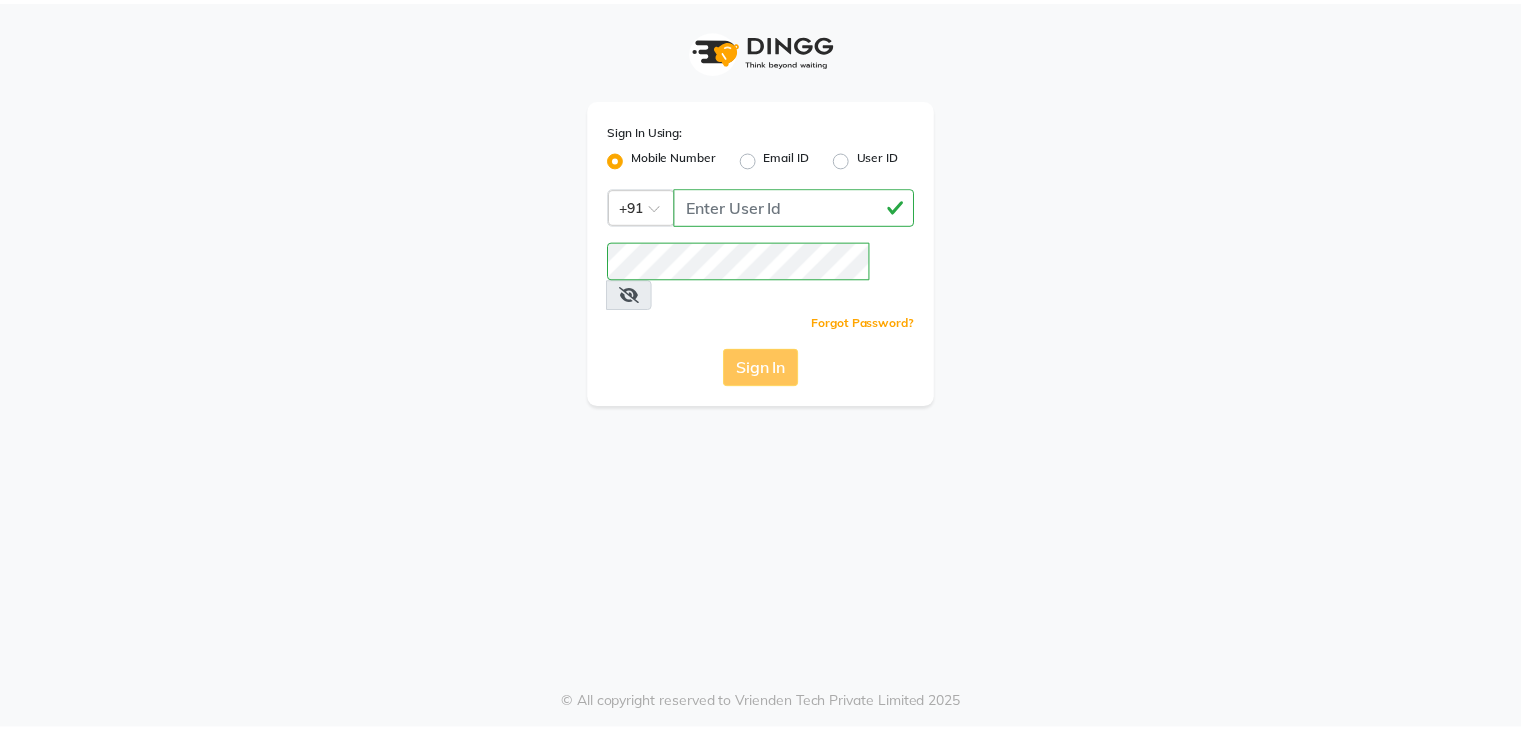scroll, scrollTop: 0, scrollLeft: 0, axis: both 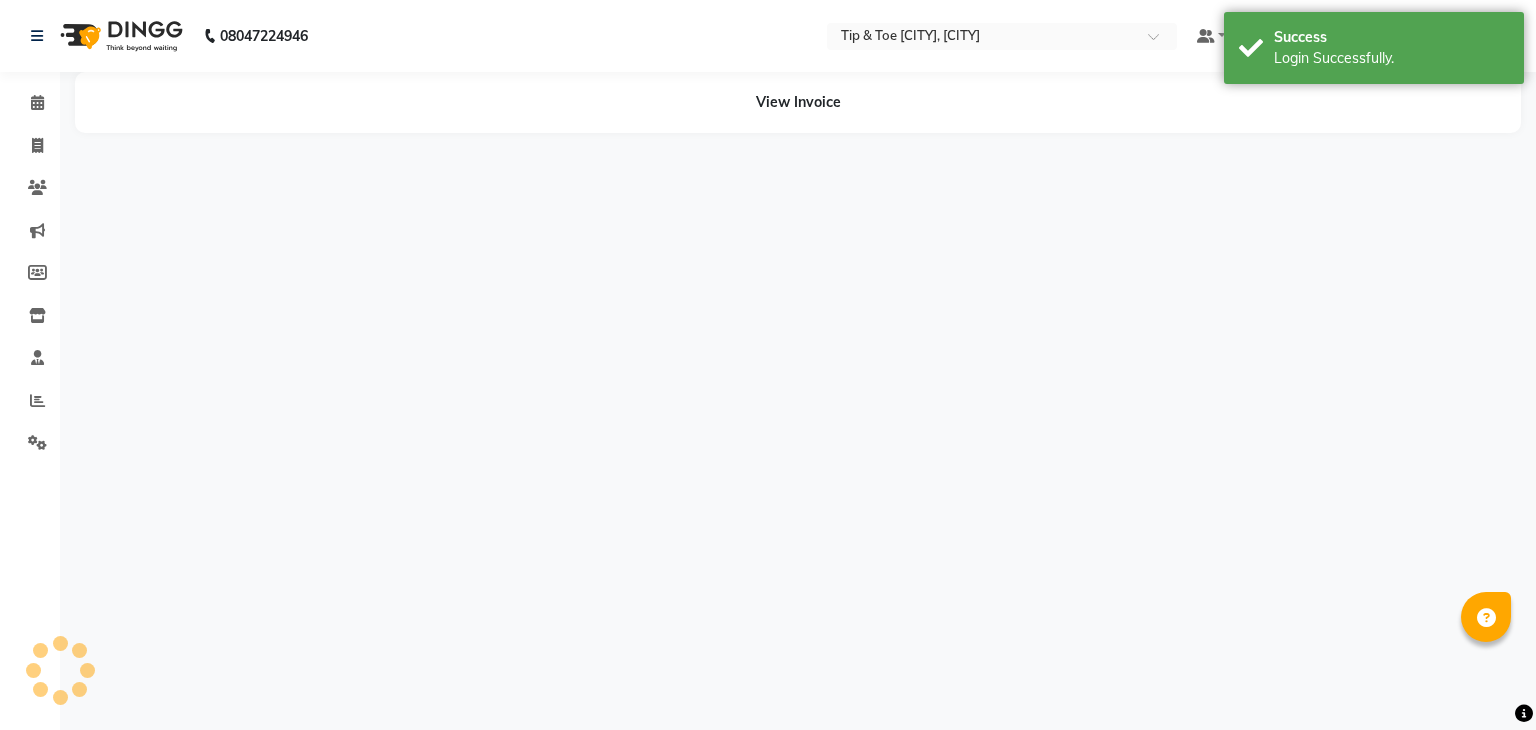 select on "en" 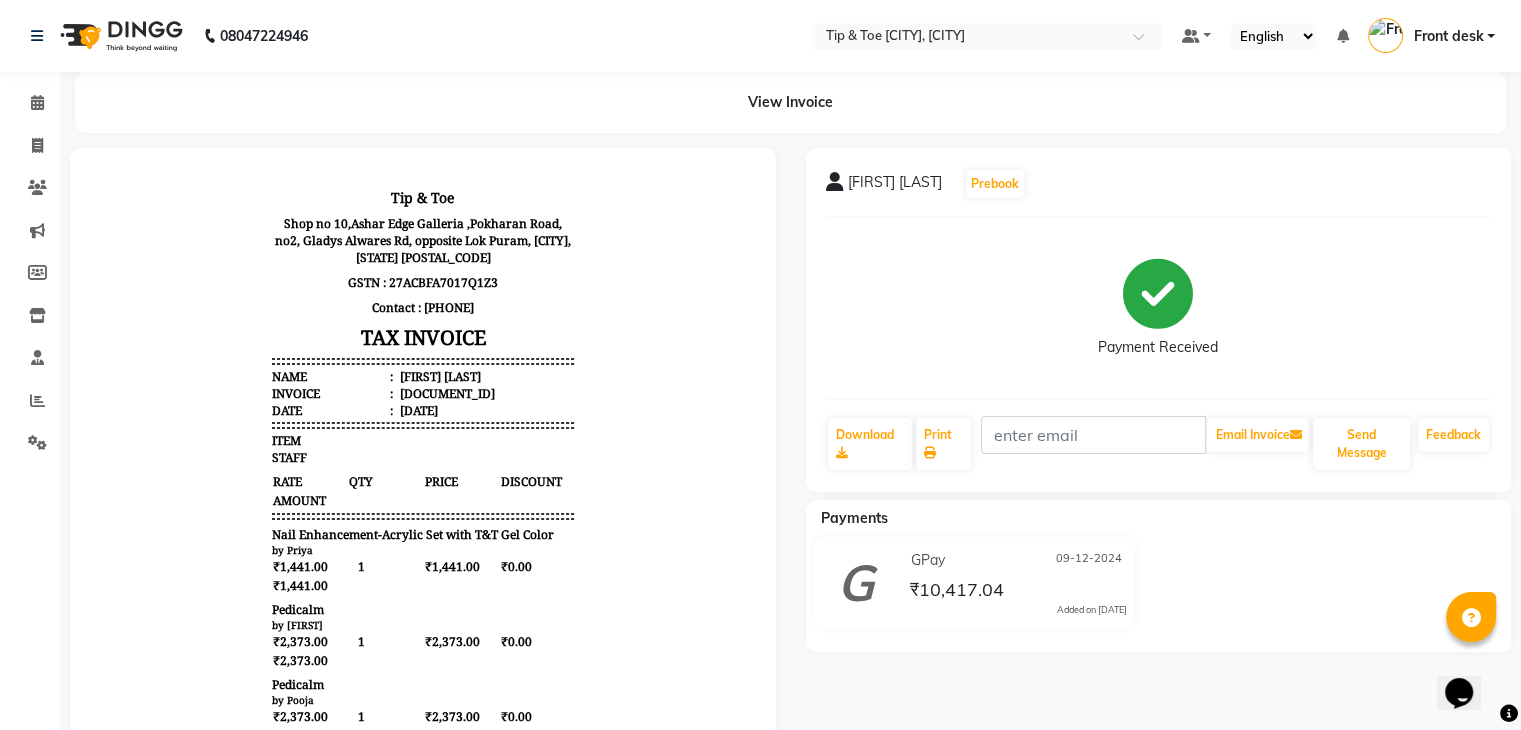 scroll, scrollTop: 0, scrollLeft: 0, axis: both 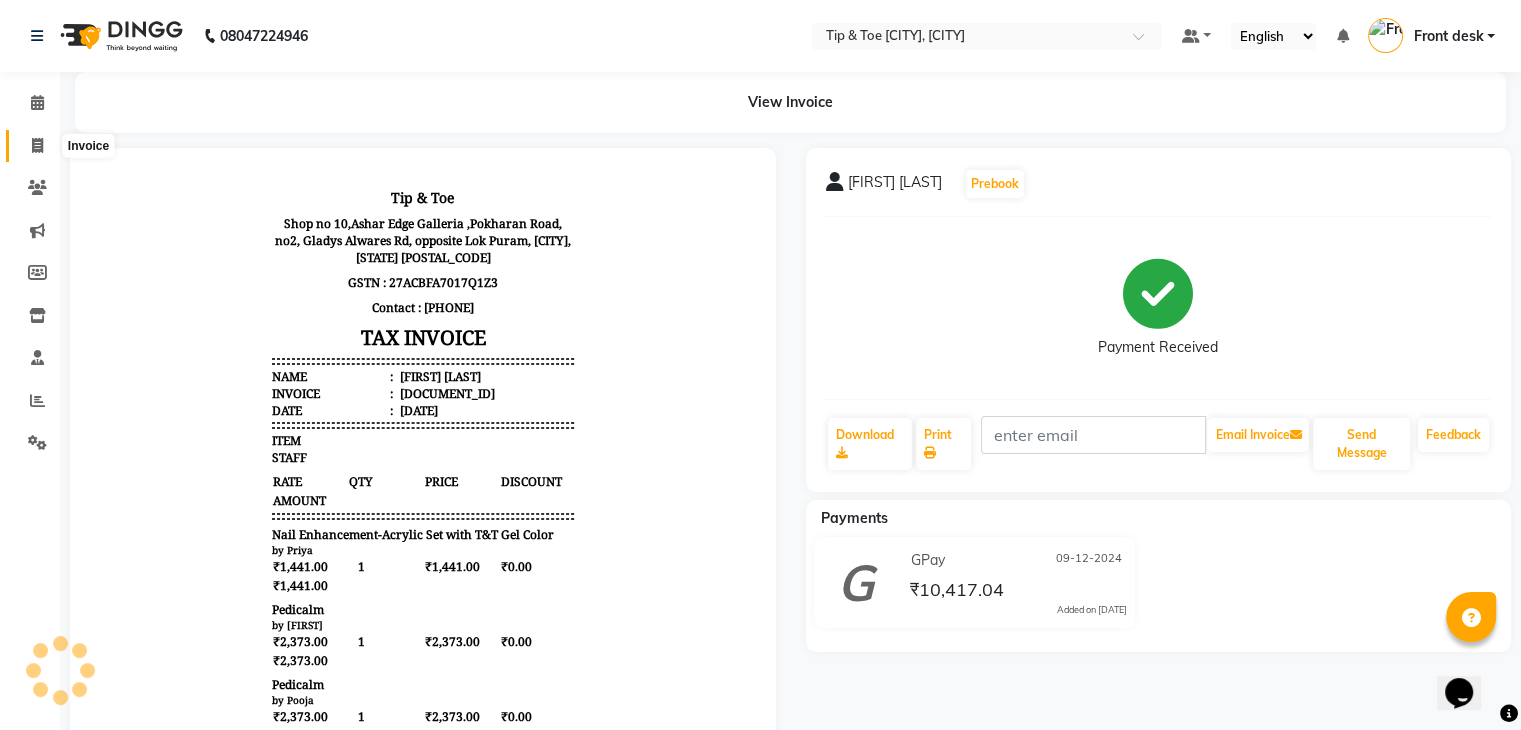 click 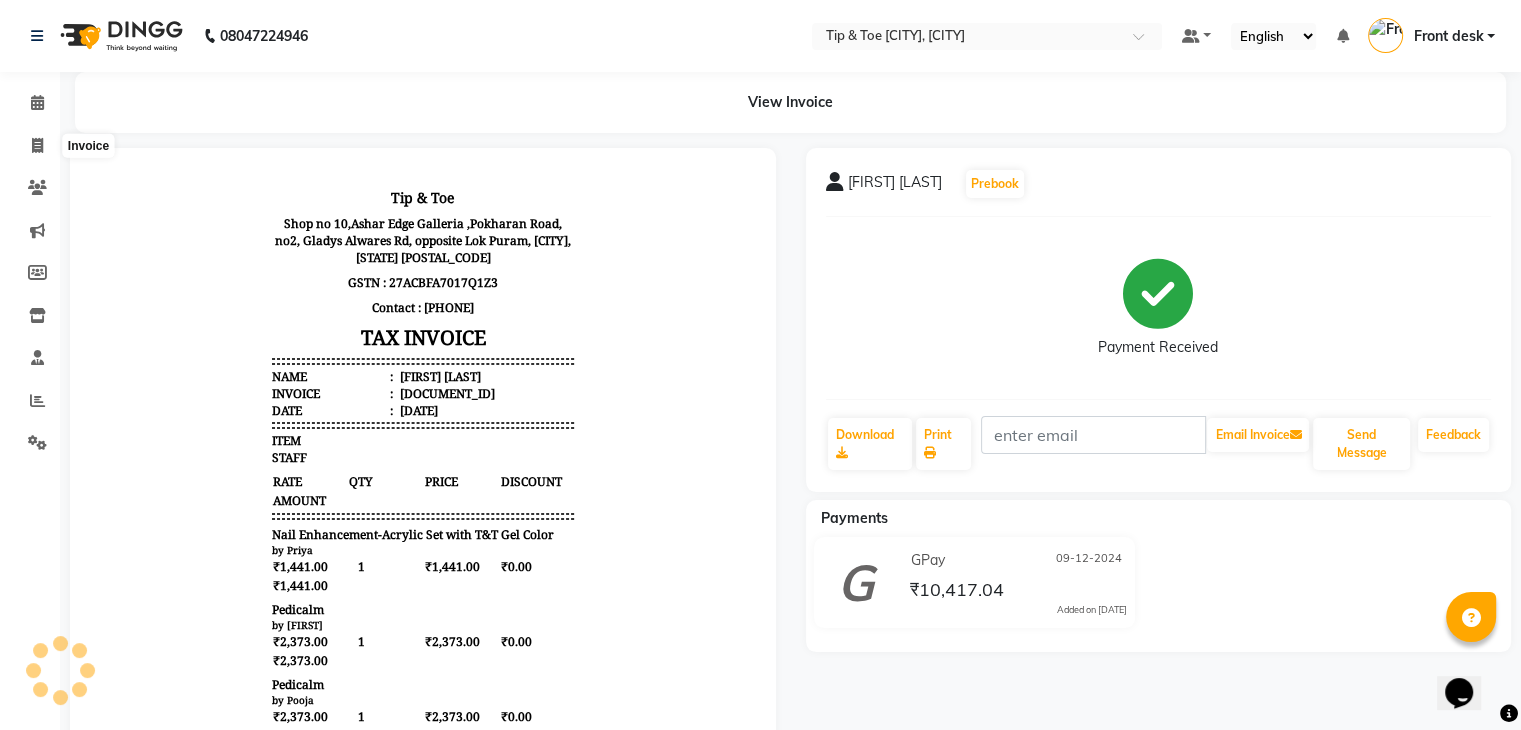 select on "service" 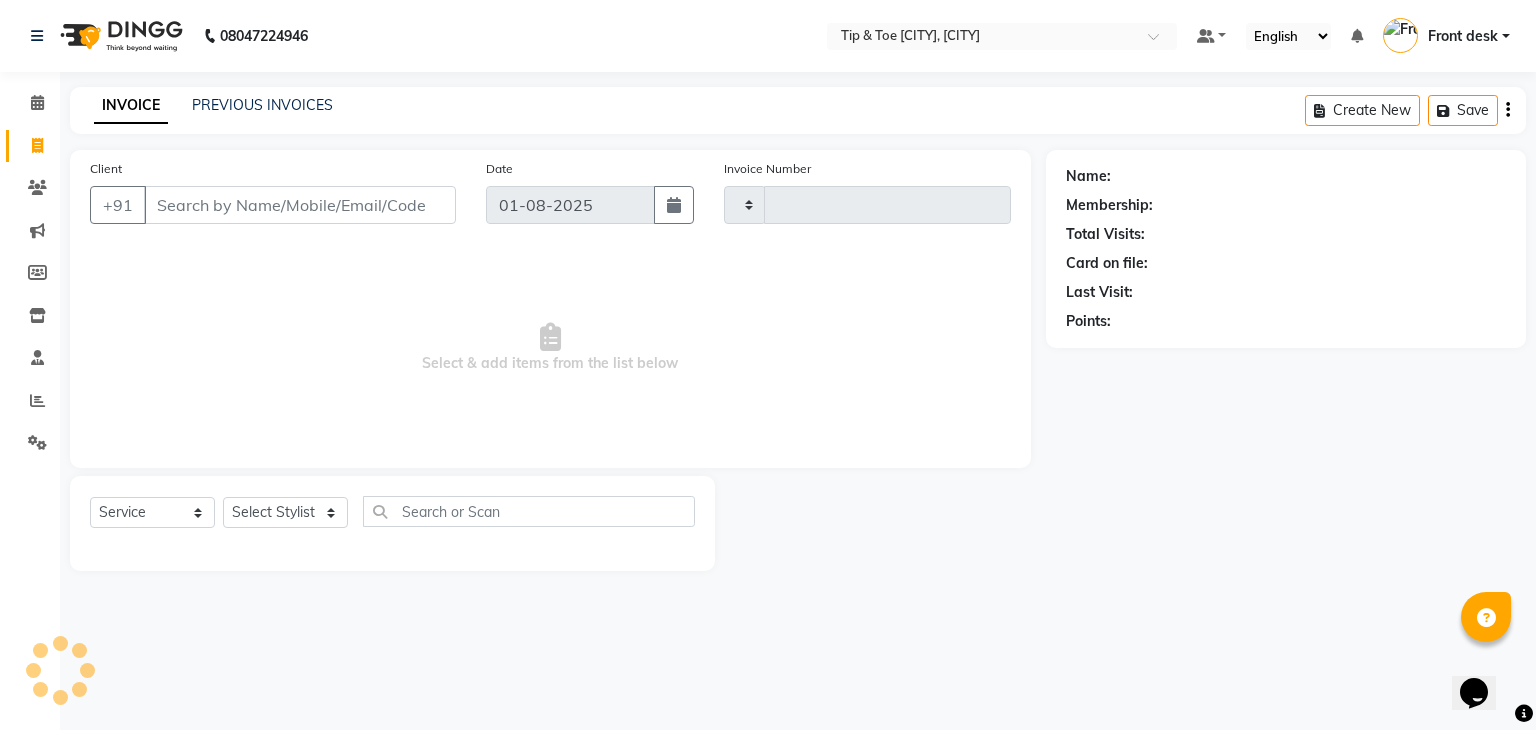 type on "0348" 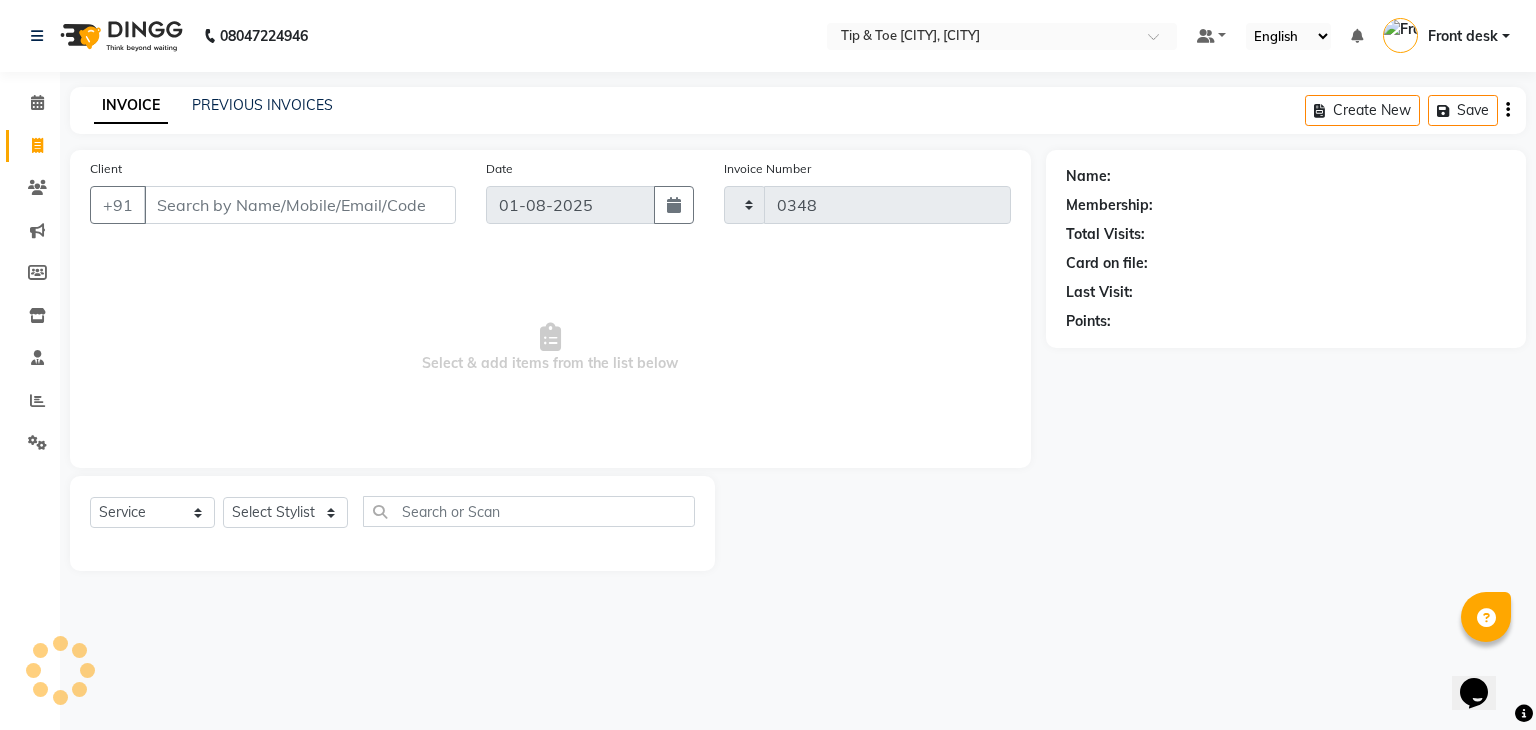 select on "5603" 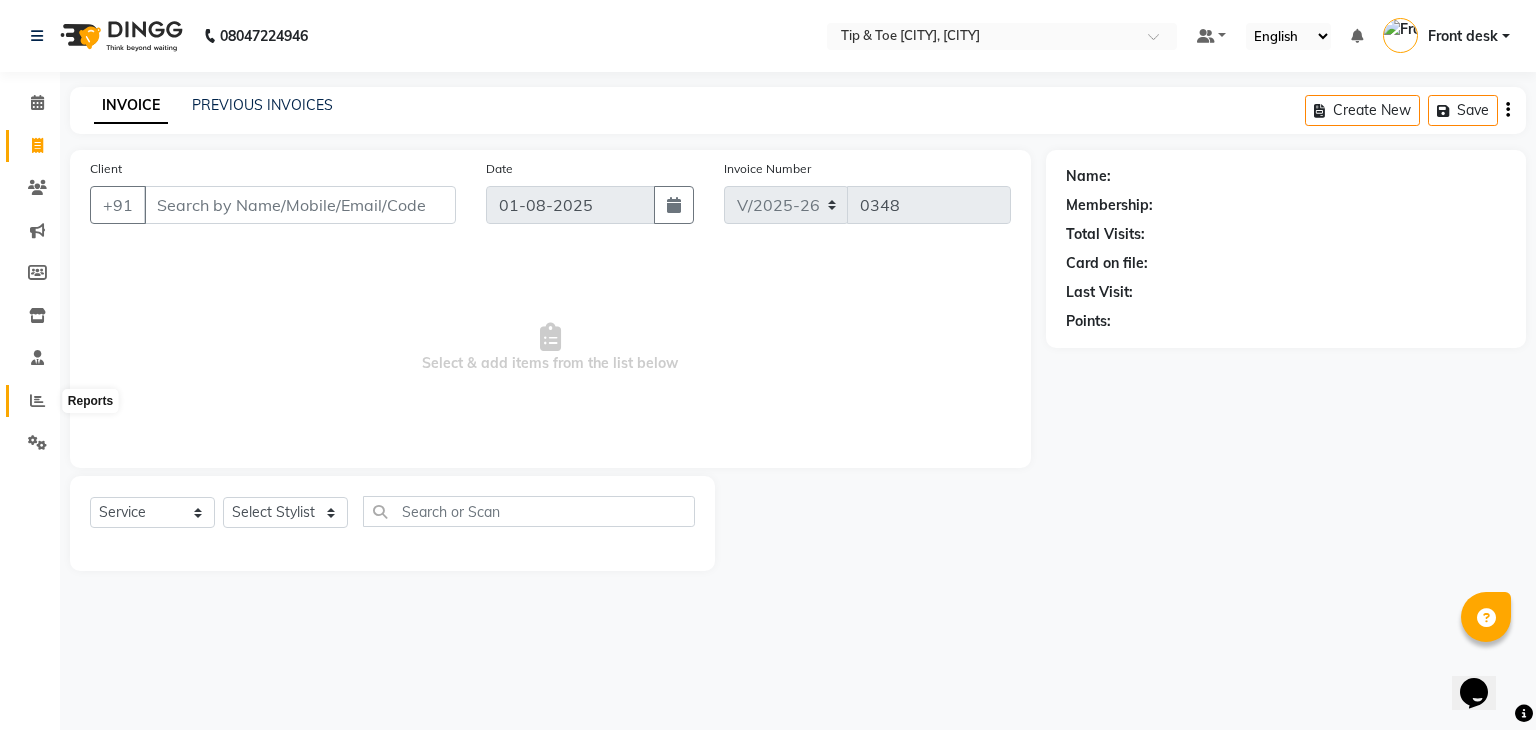 click 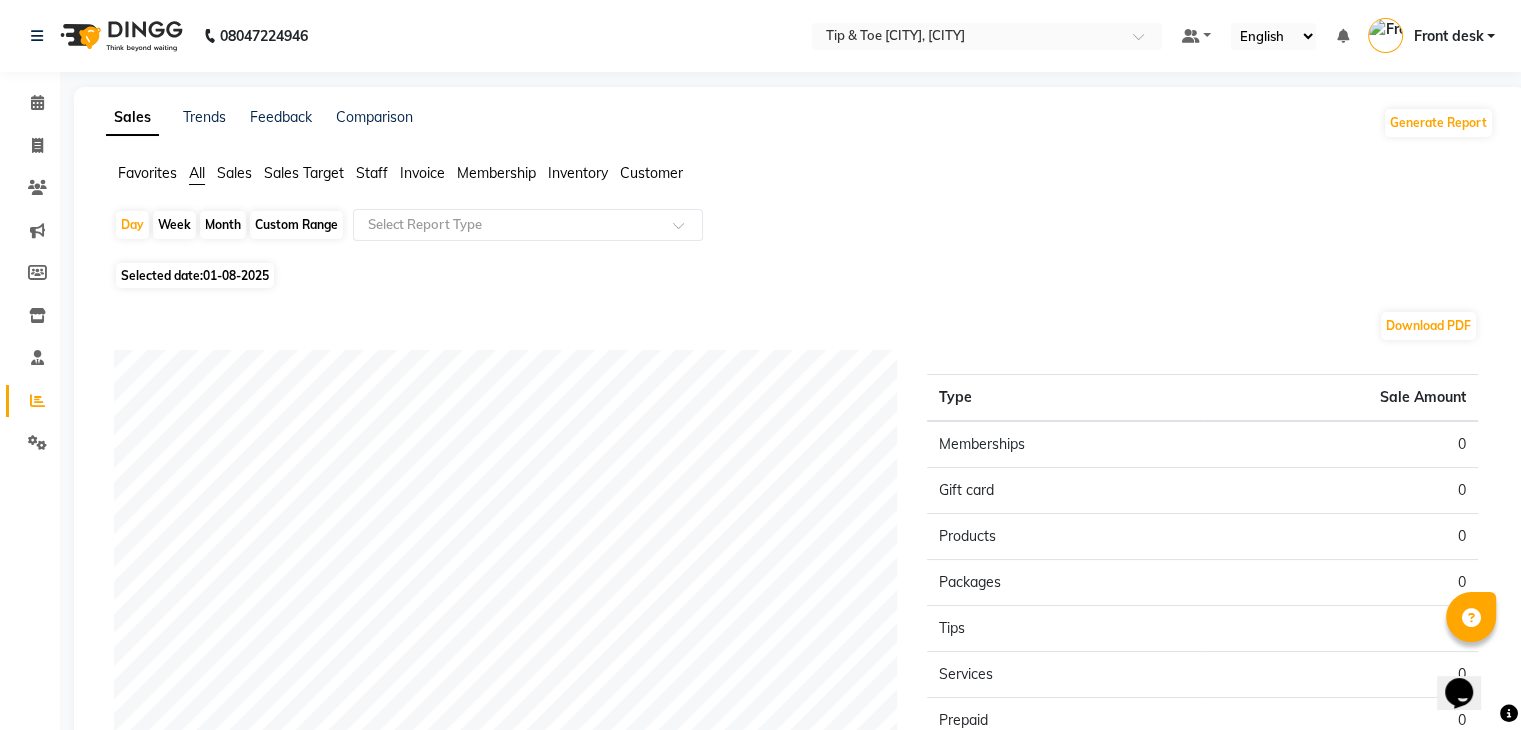 click on "Sales Target" 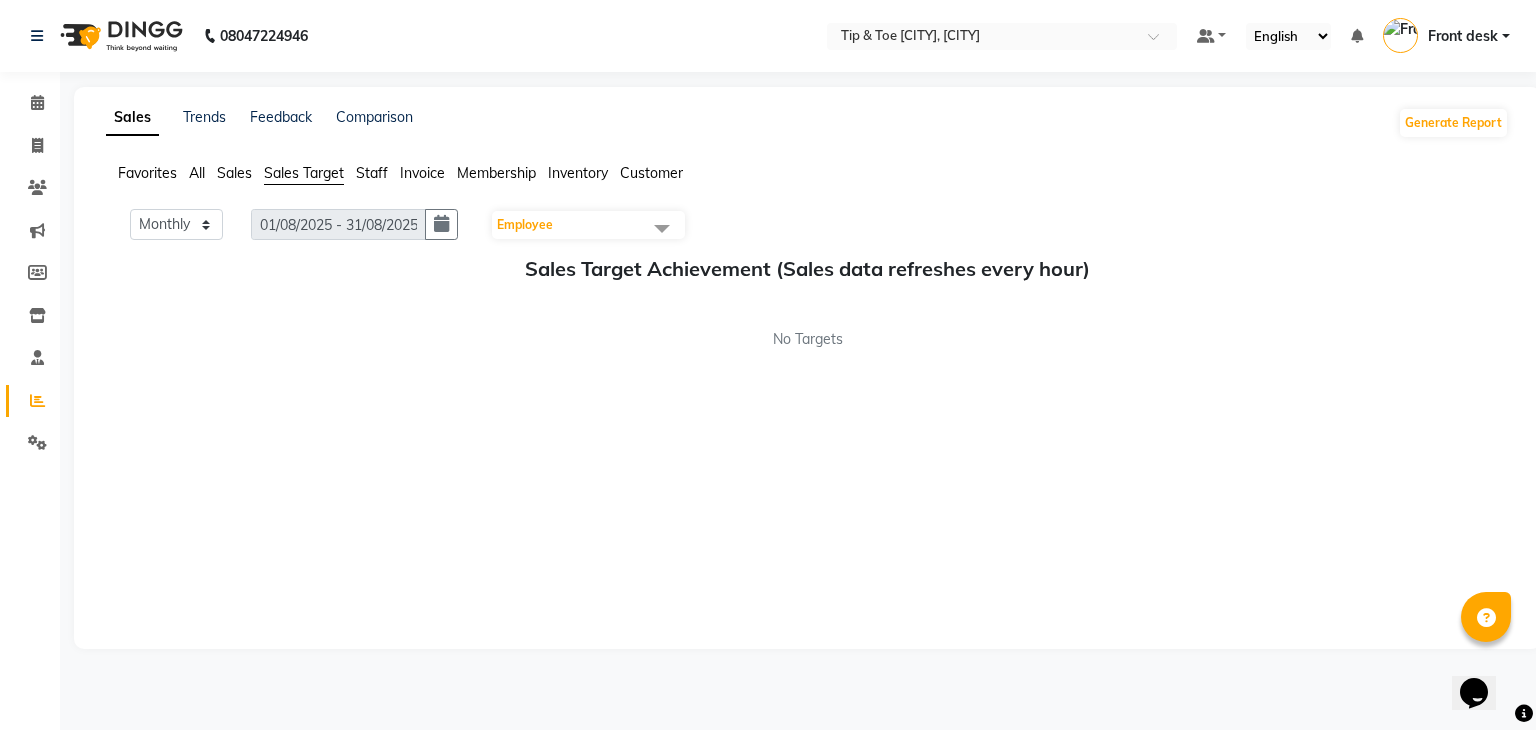 click on "Sales" 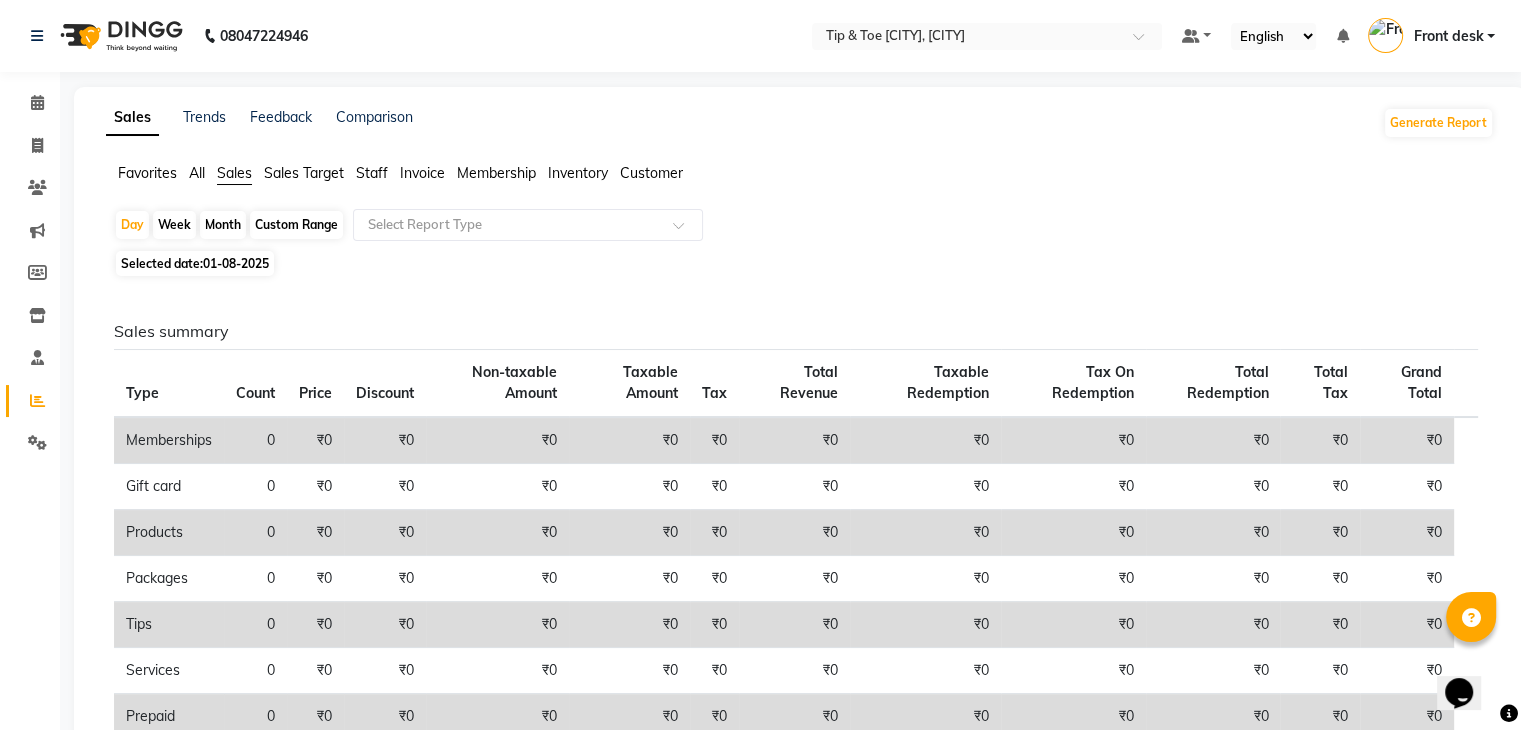 click on "Custom Range" 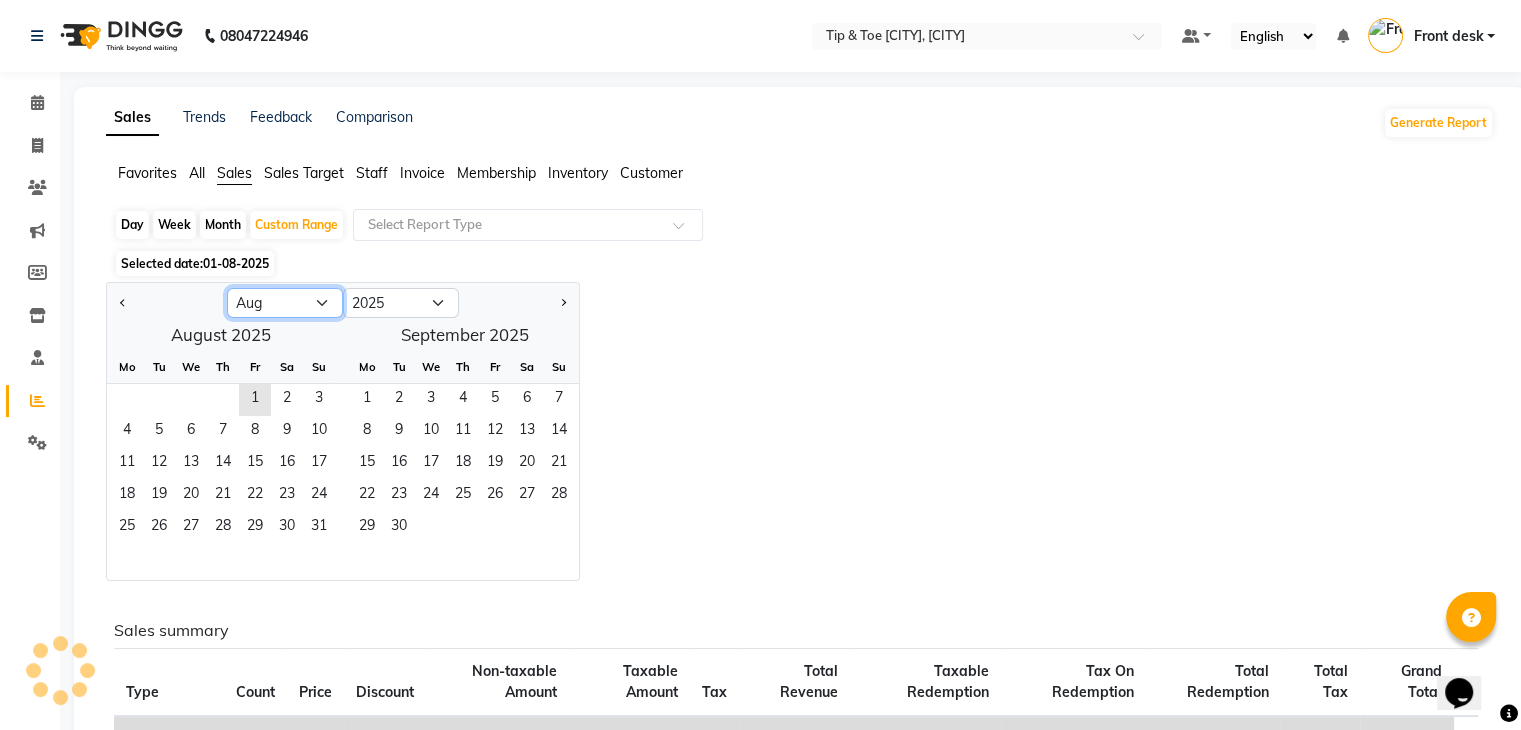click on "Jan Feb Mar Apr May Jun Jul Aug Sep Oct Nov Dec" 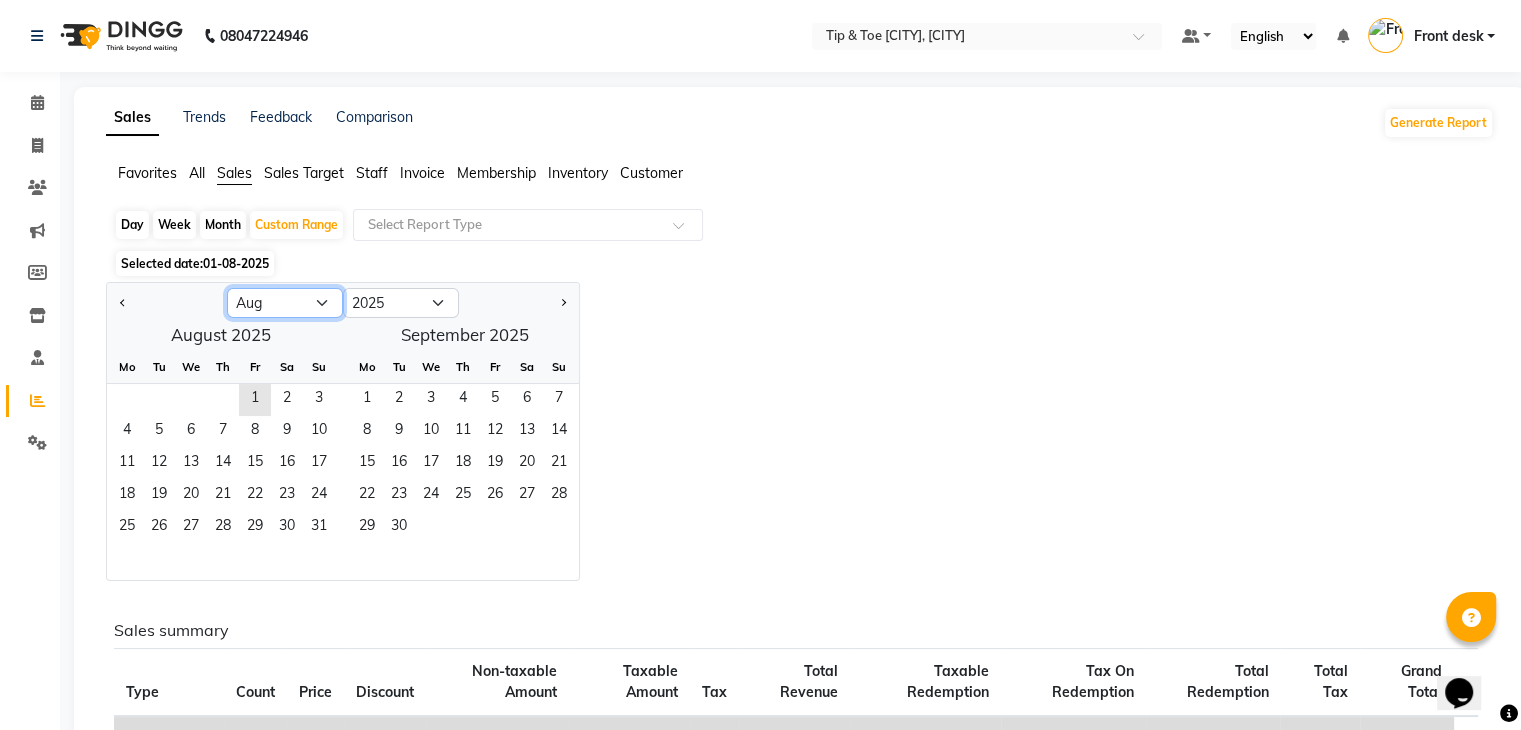 select on "7" 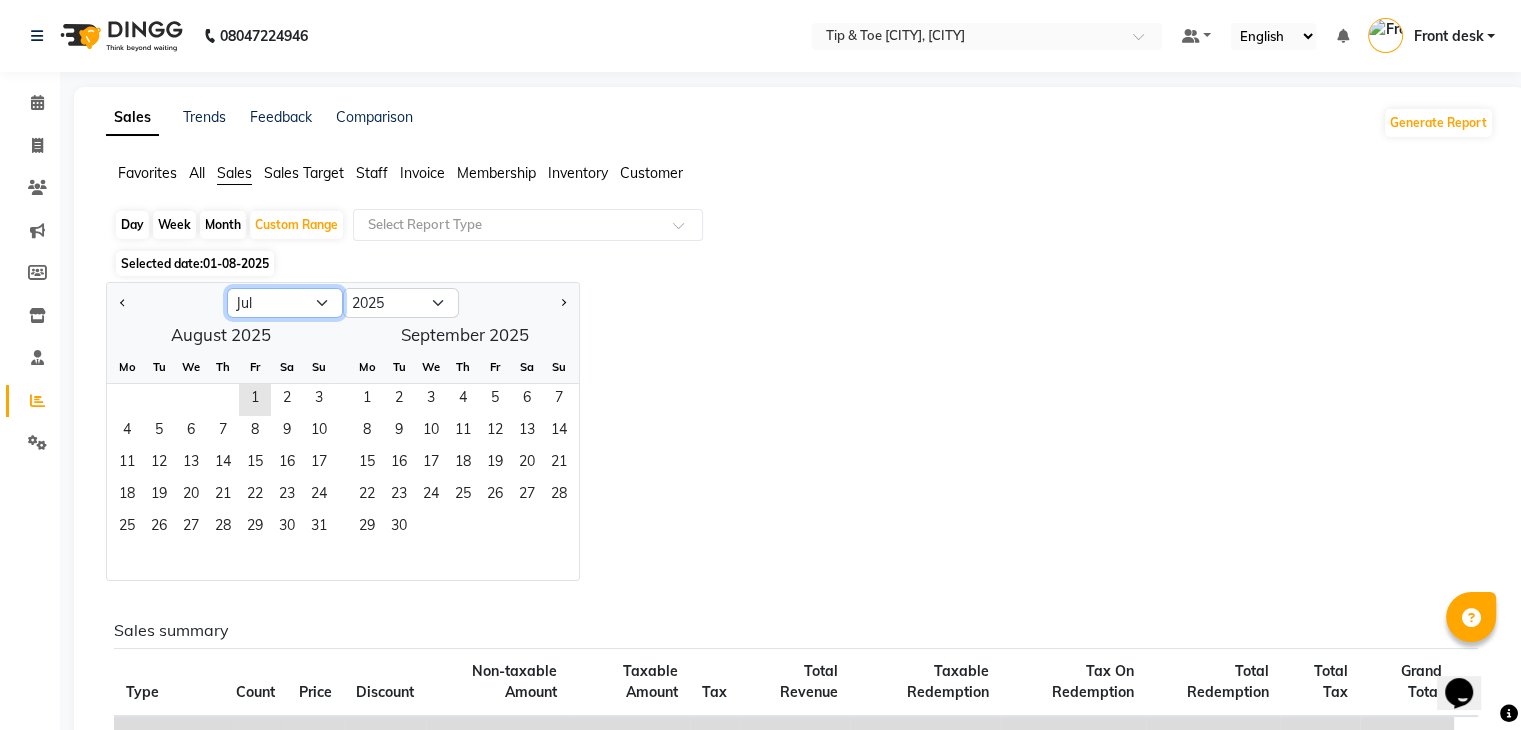 click on "Jan Feb Mar Apr May Jun Jul Aug Sep Oct Nov Dec" 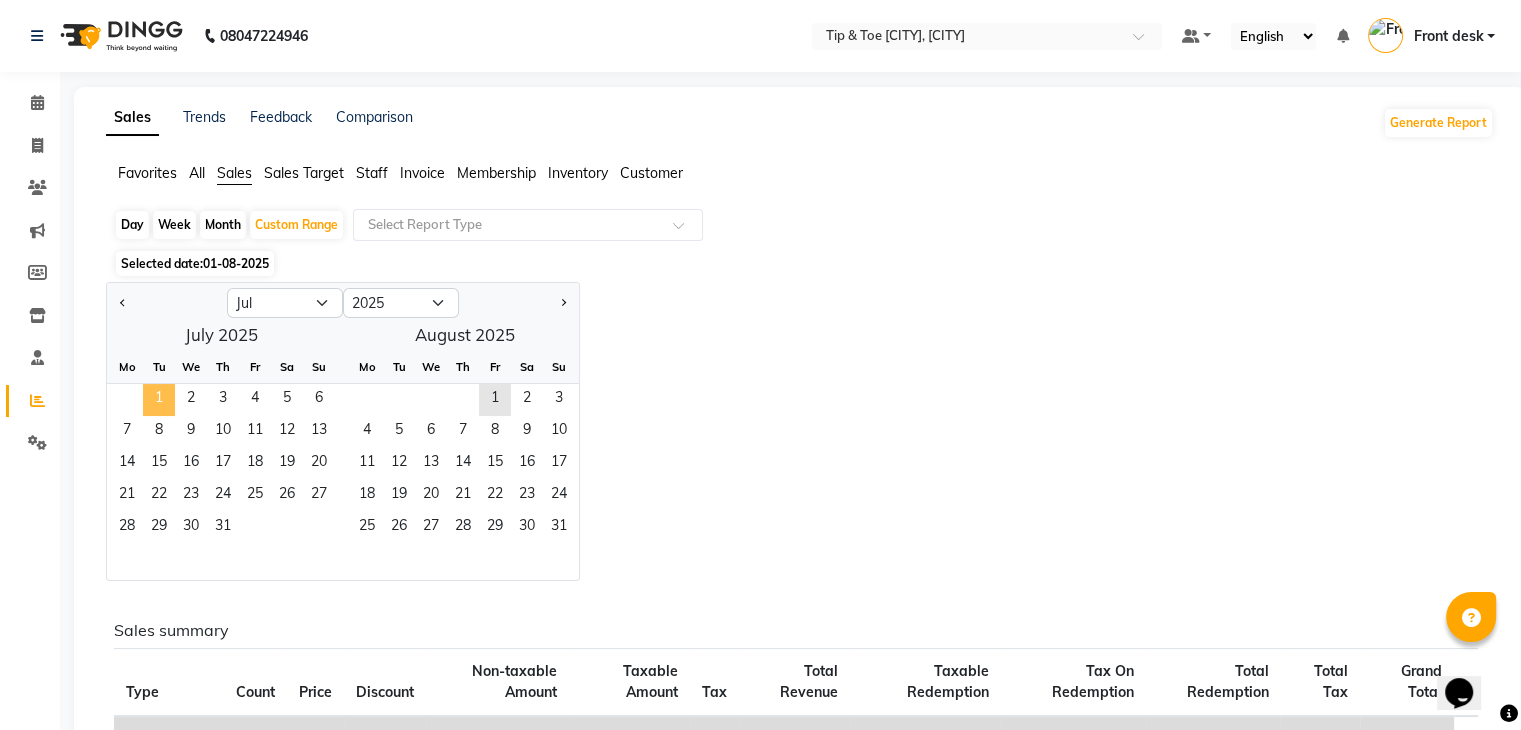 click on "1" 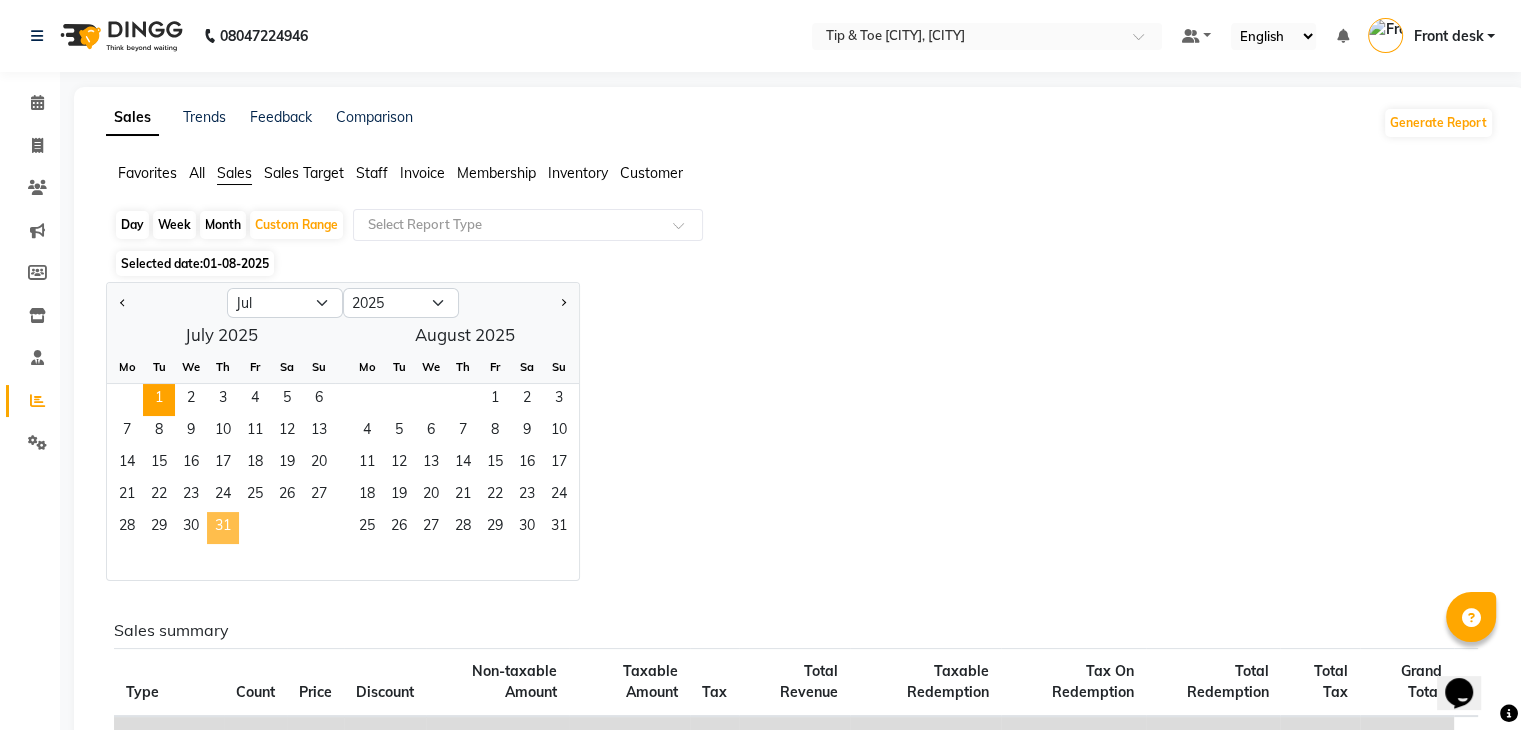 drag, startPoint x: 215, startPoint y: 527, endPoint x: 241, endPoint y: 526, distance: 26.019224 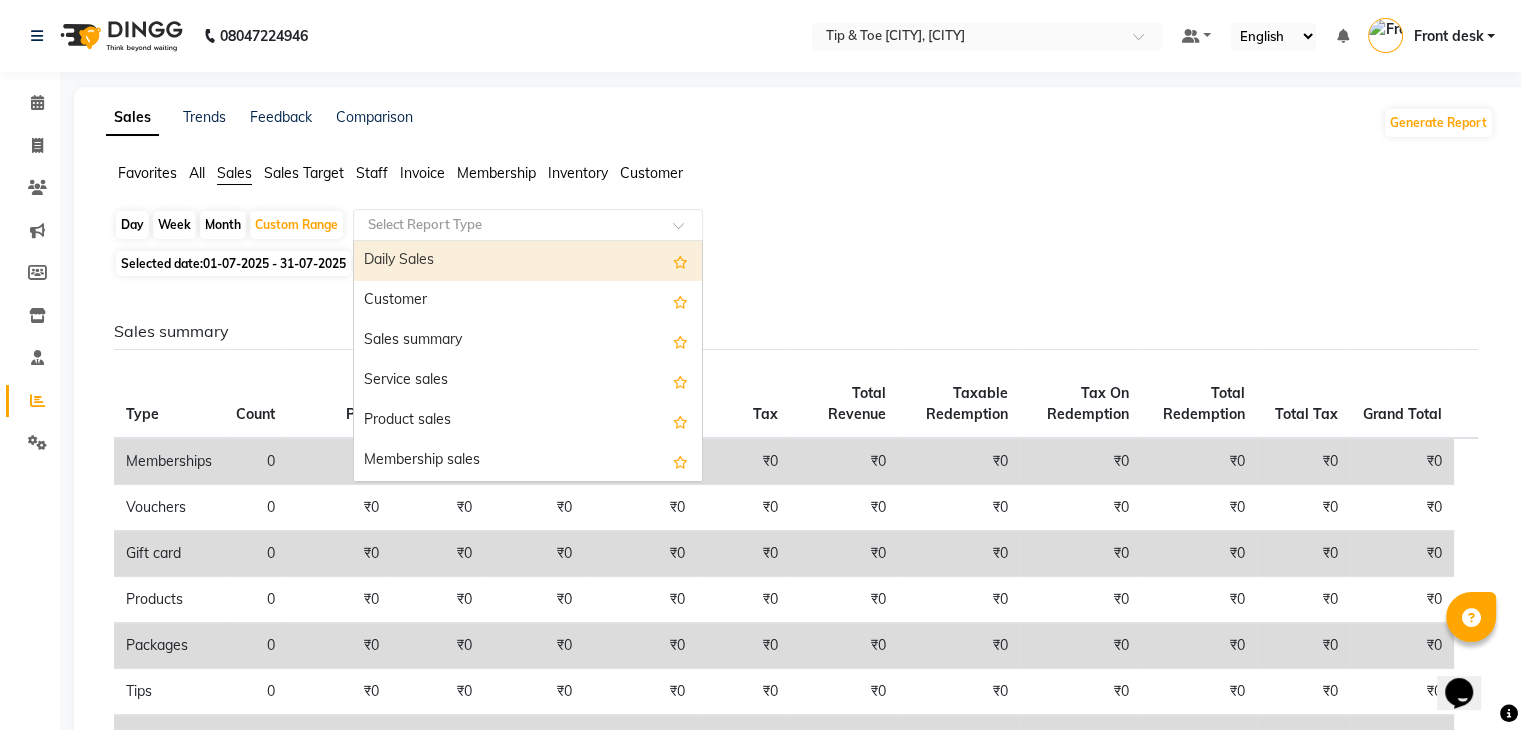 click 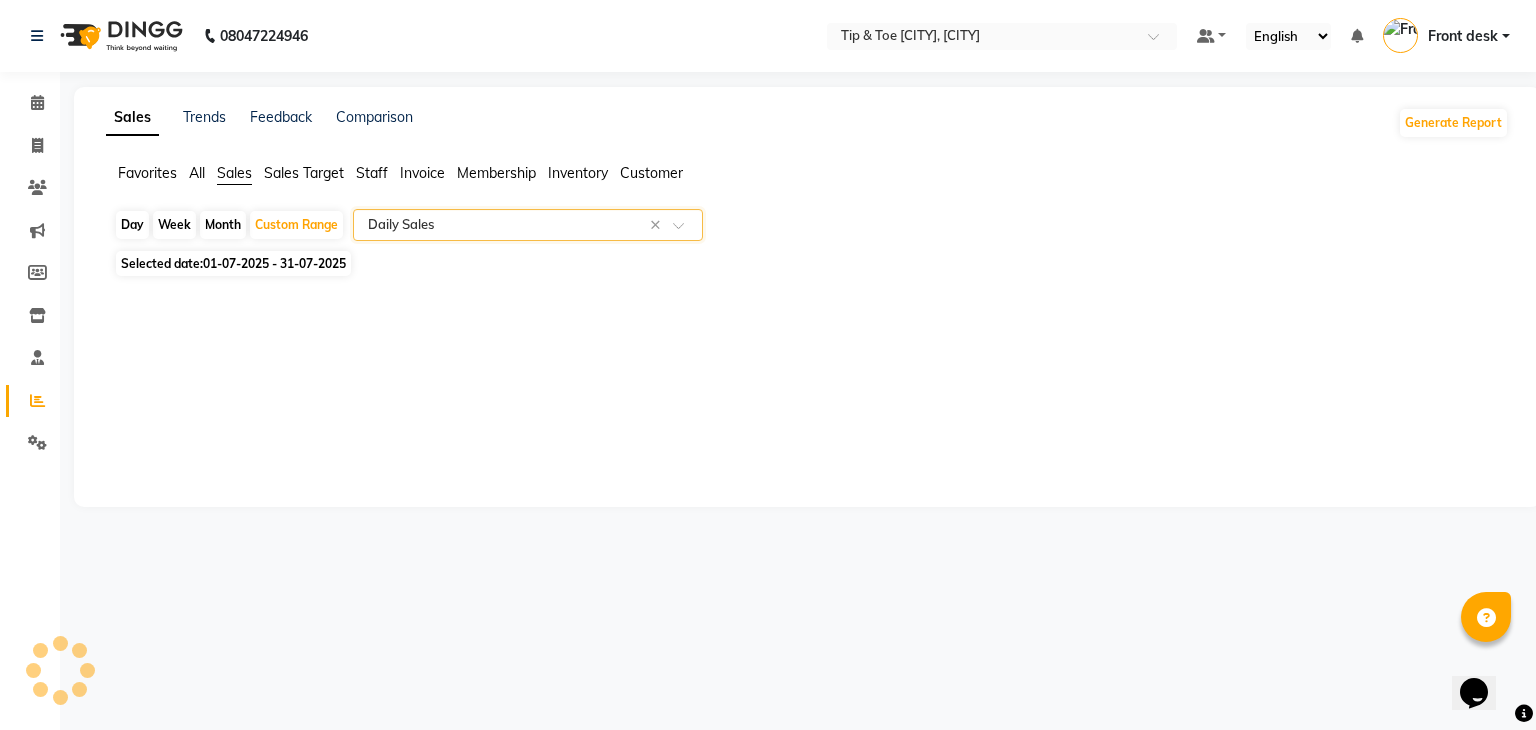 select on "full_report" 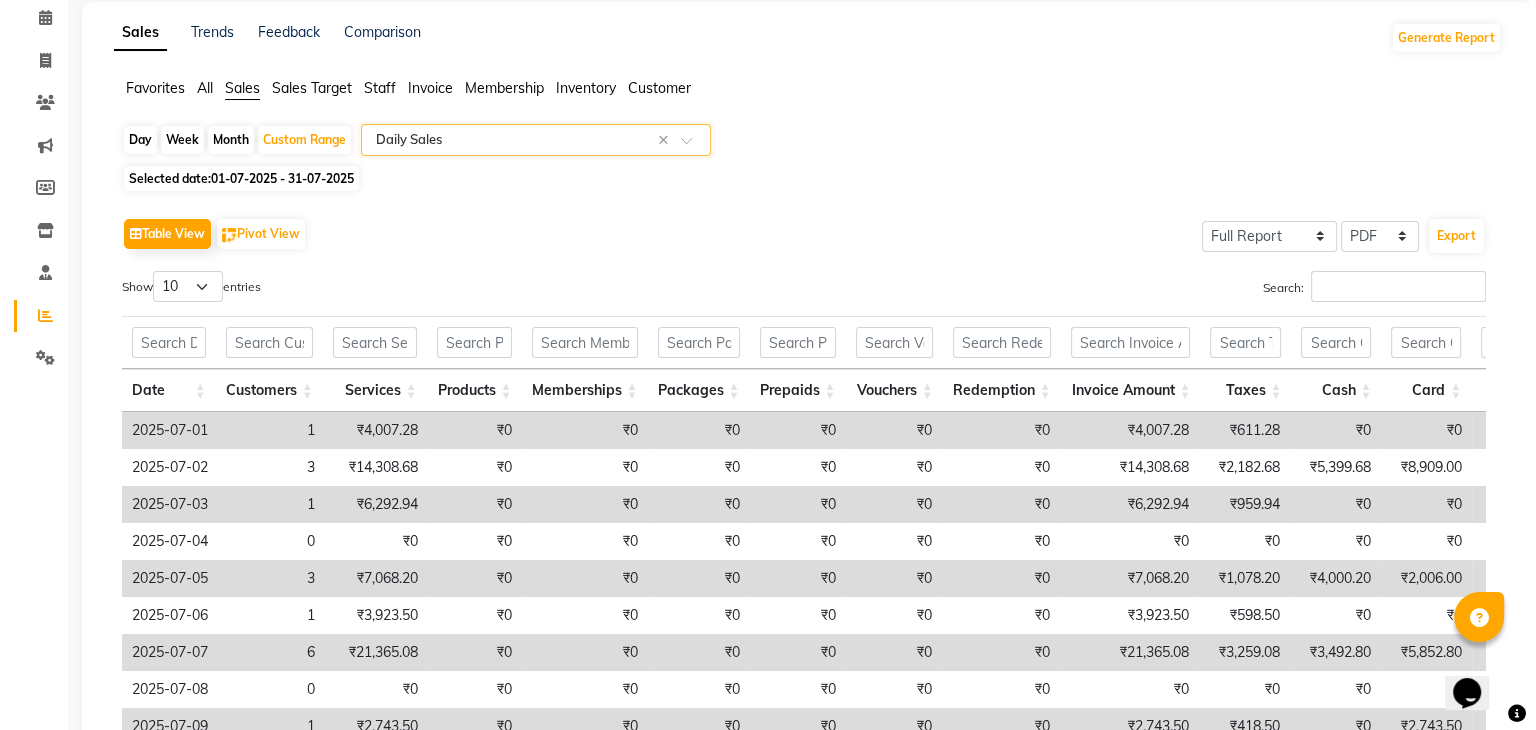 scroll, scrollTop: 200, scrollLeft: 0, axis: vertical 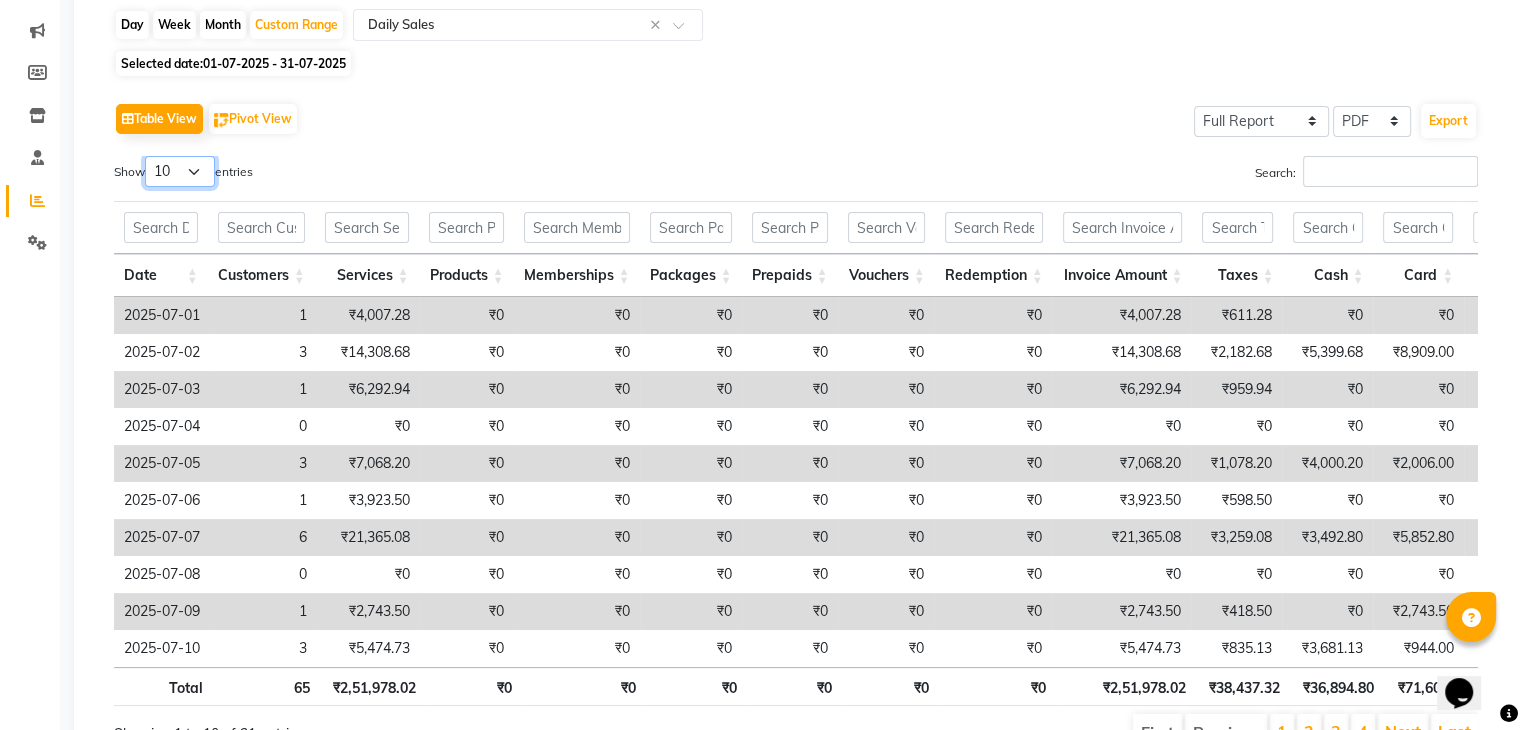 click on "10 25 50 100" at bounding box center [180, 171] 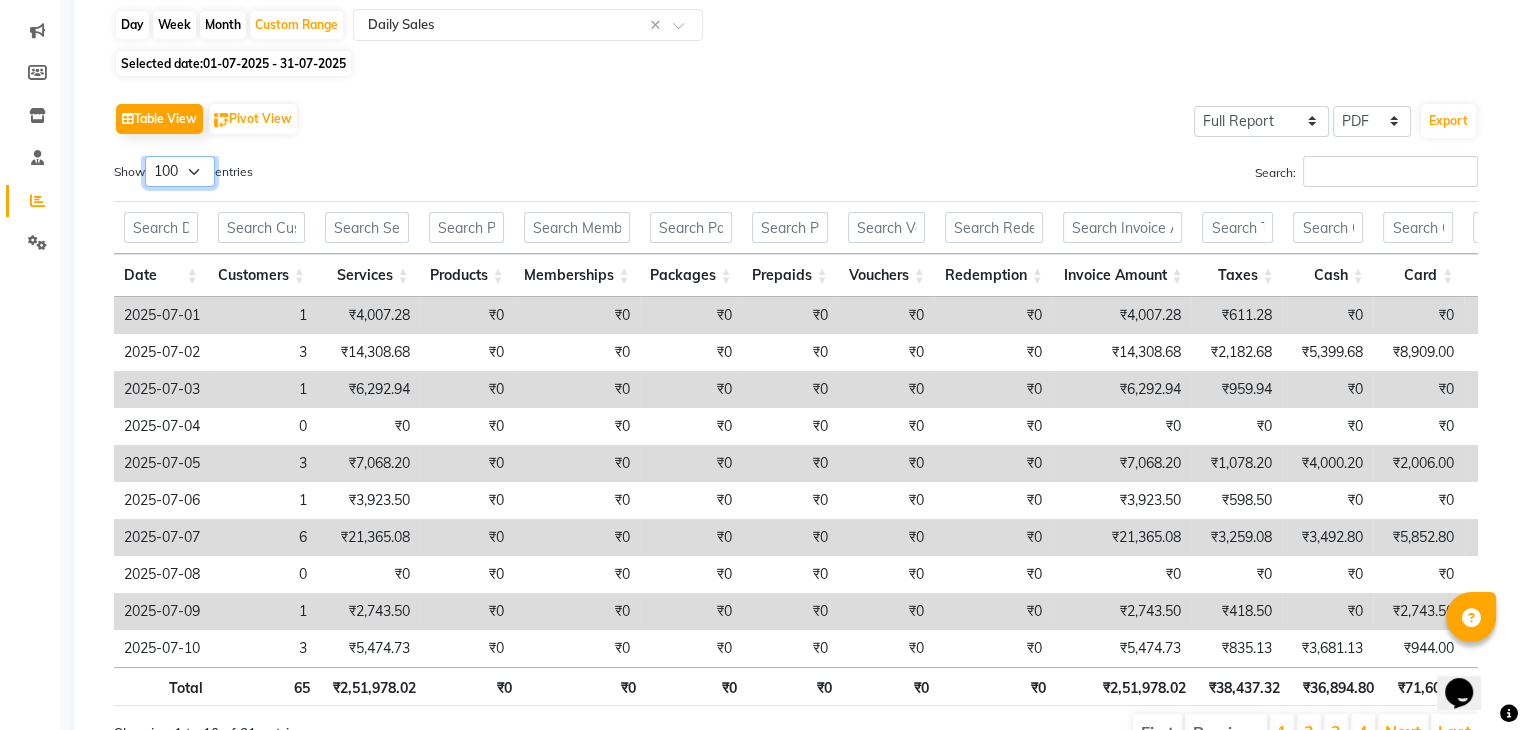 click on "10 25 50 100" at bounding box center (180, 171) 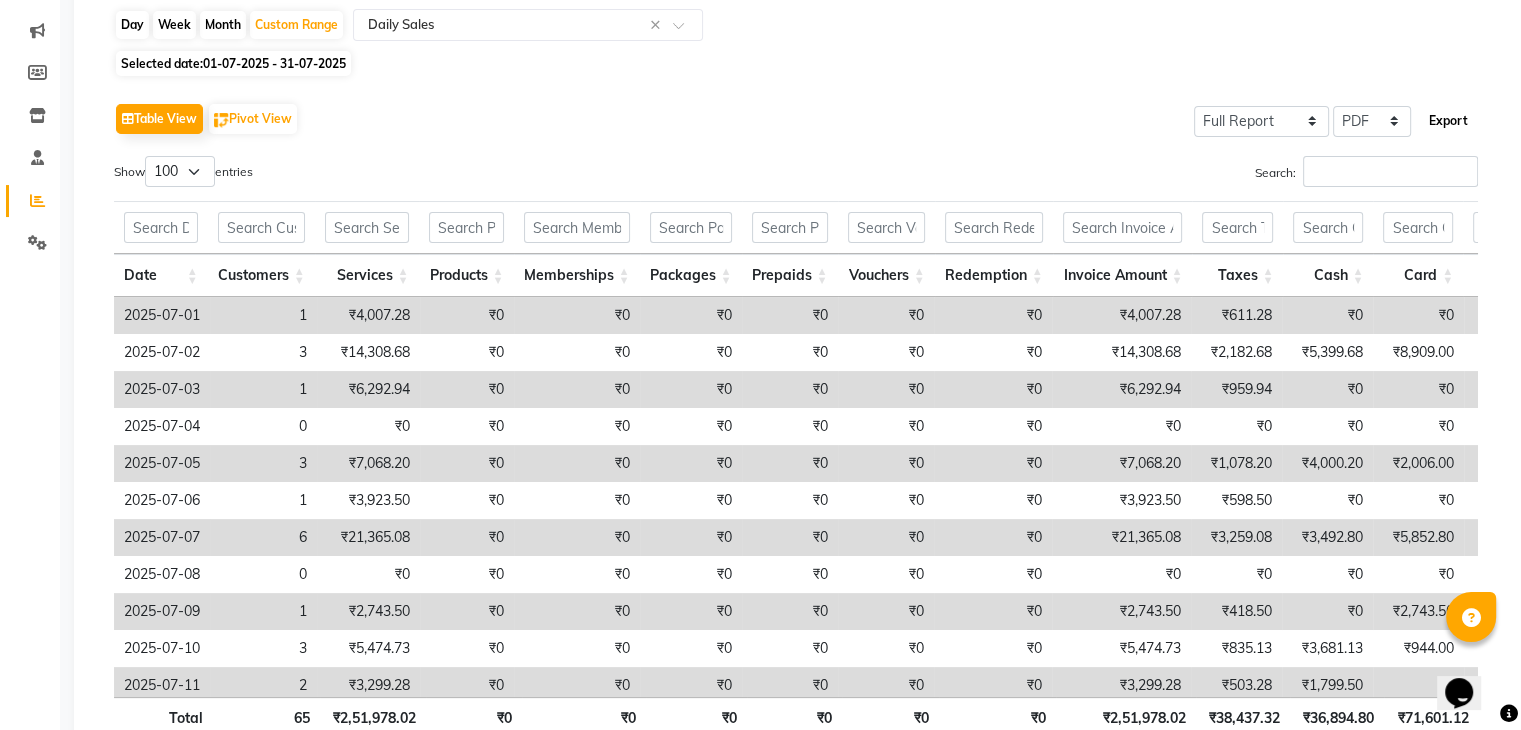 click on "Export" 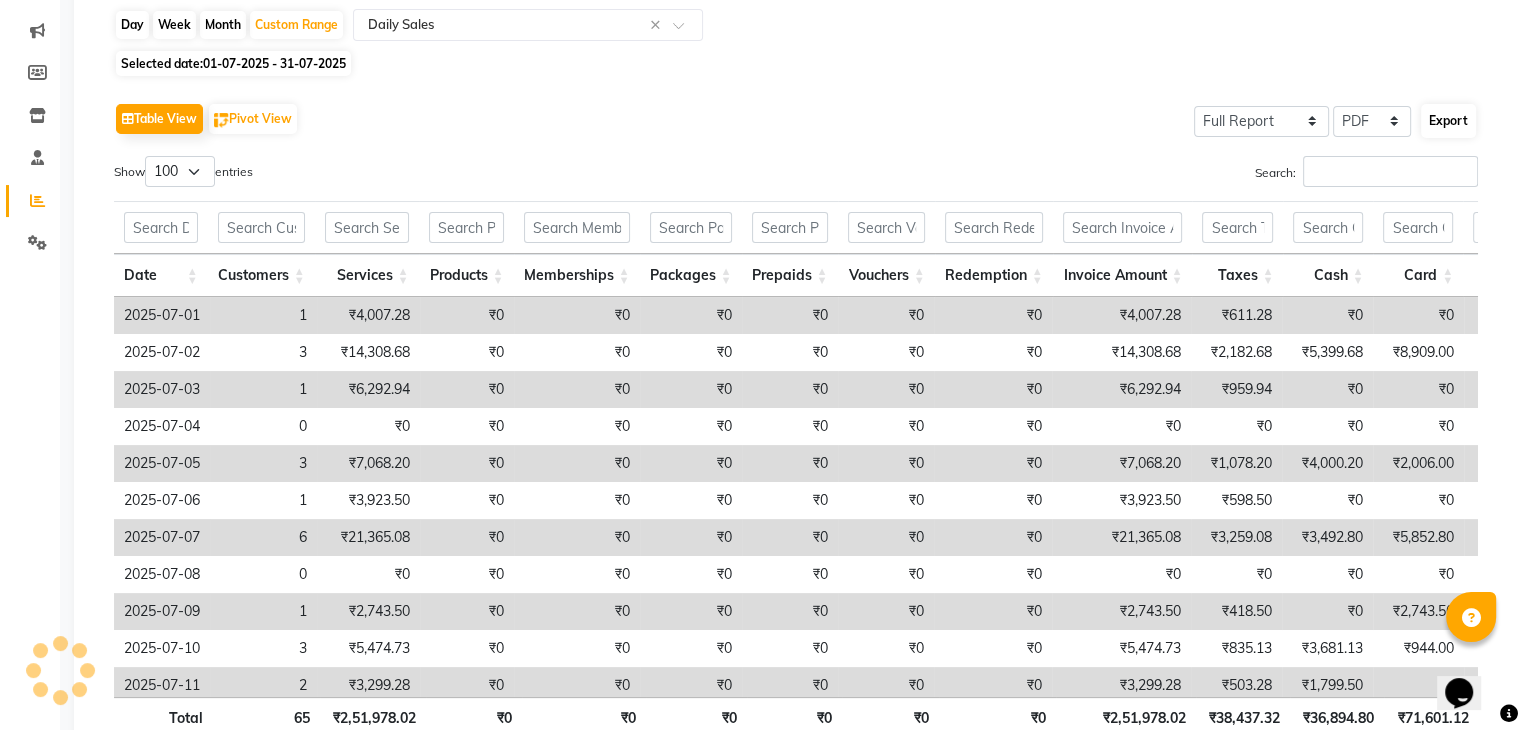 select on "monospace" 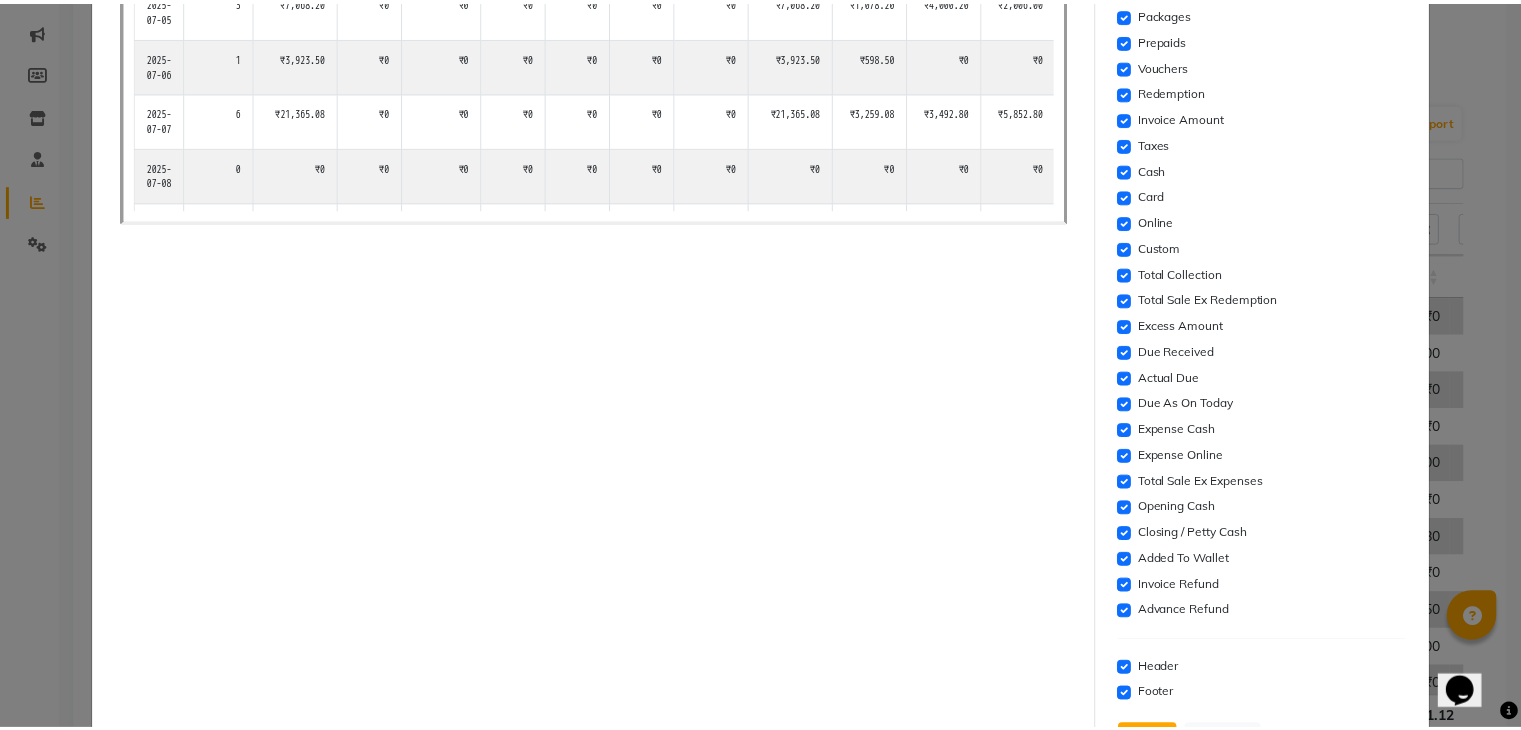 scroll, scrollTop: 567, scrollLeft: 0, axis: vertical 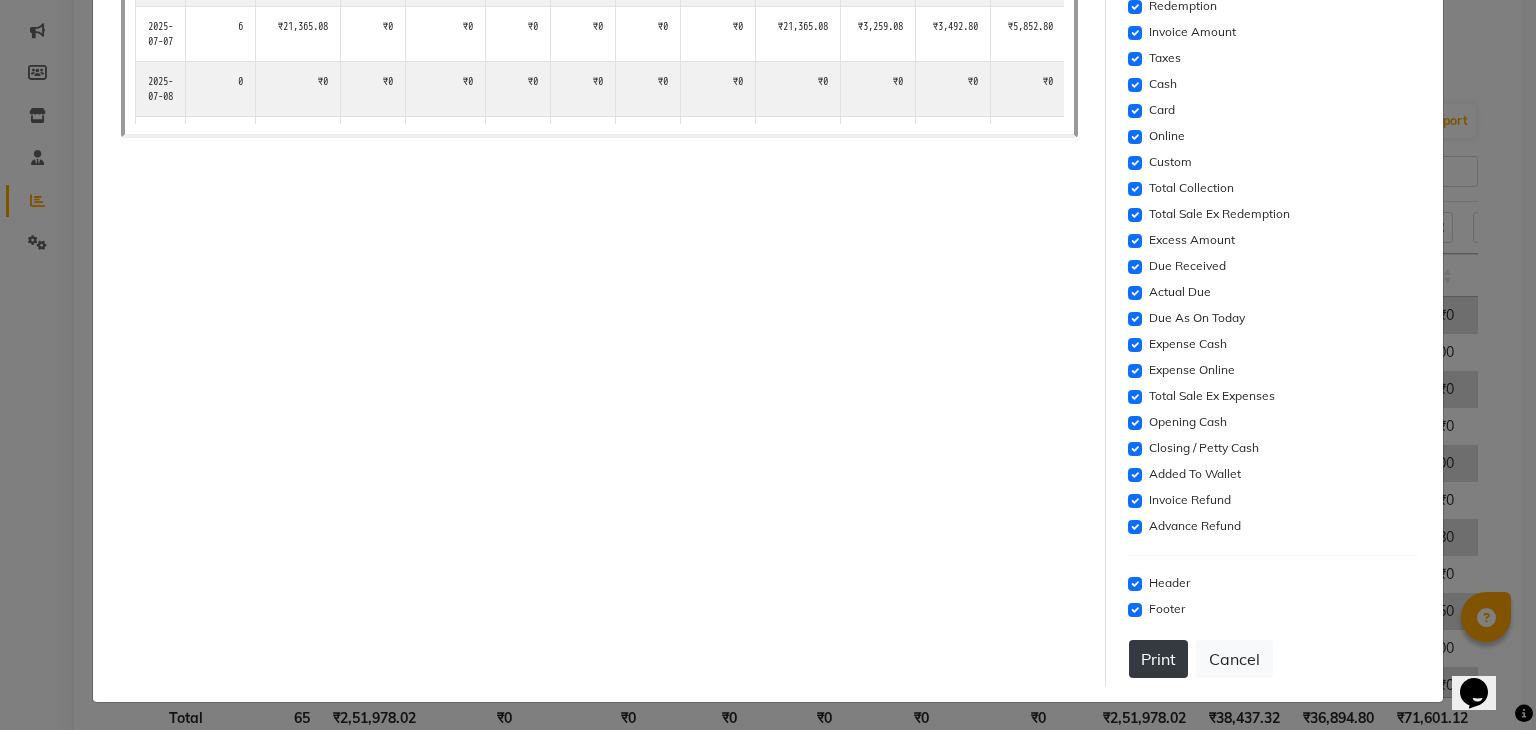 click on "Print" 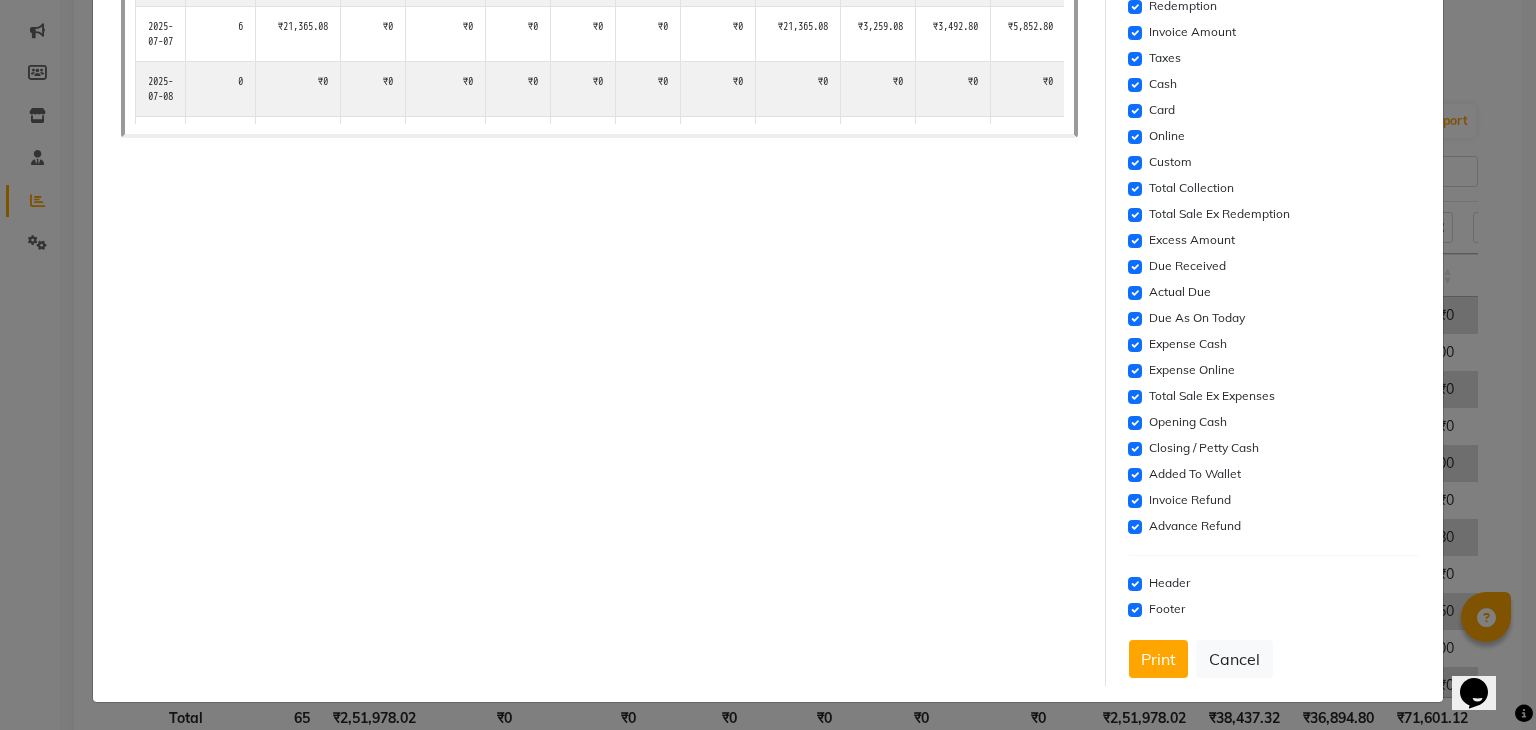click on "Cancel" 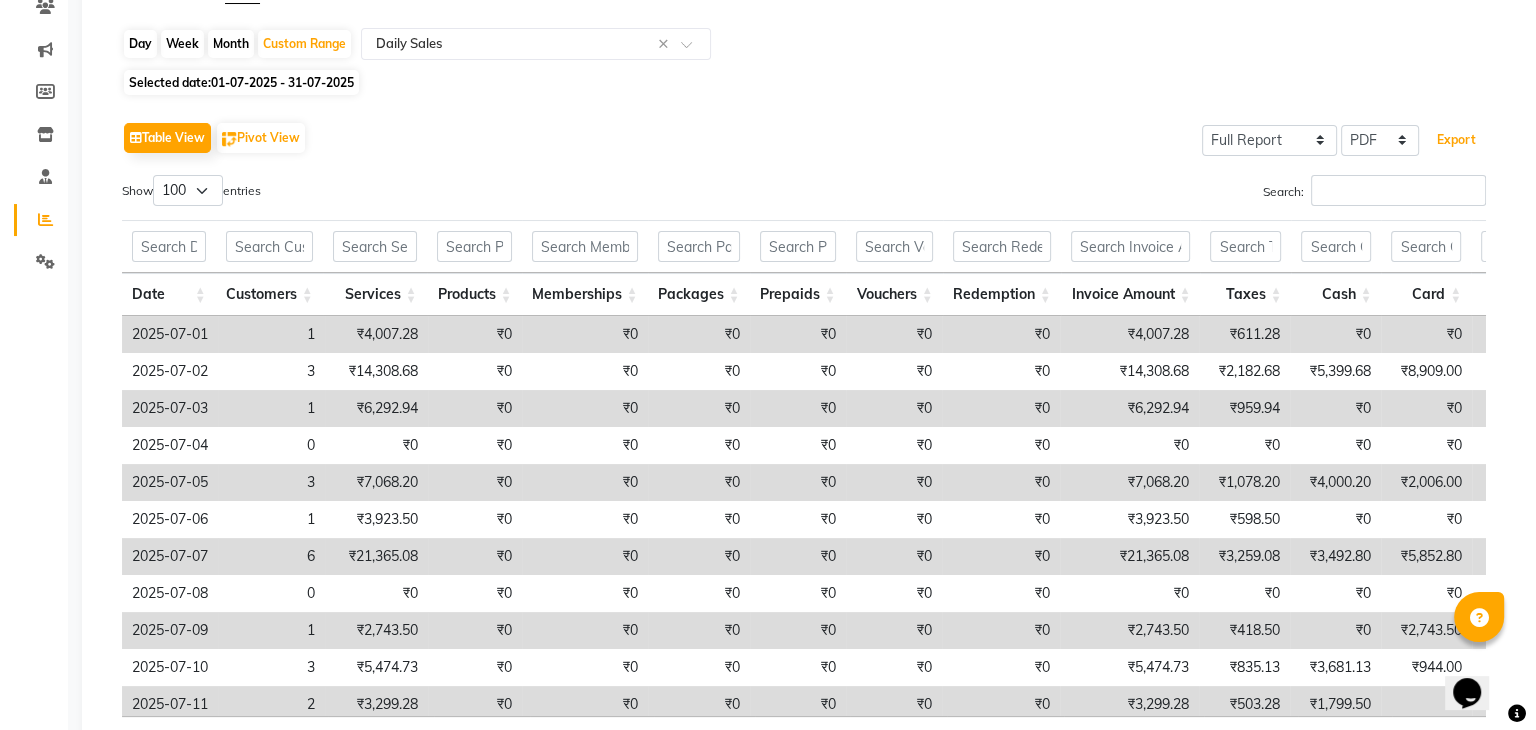 scroll, scrollTop: 0, scrollLeft: 0, axis: both 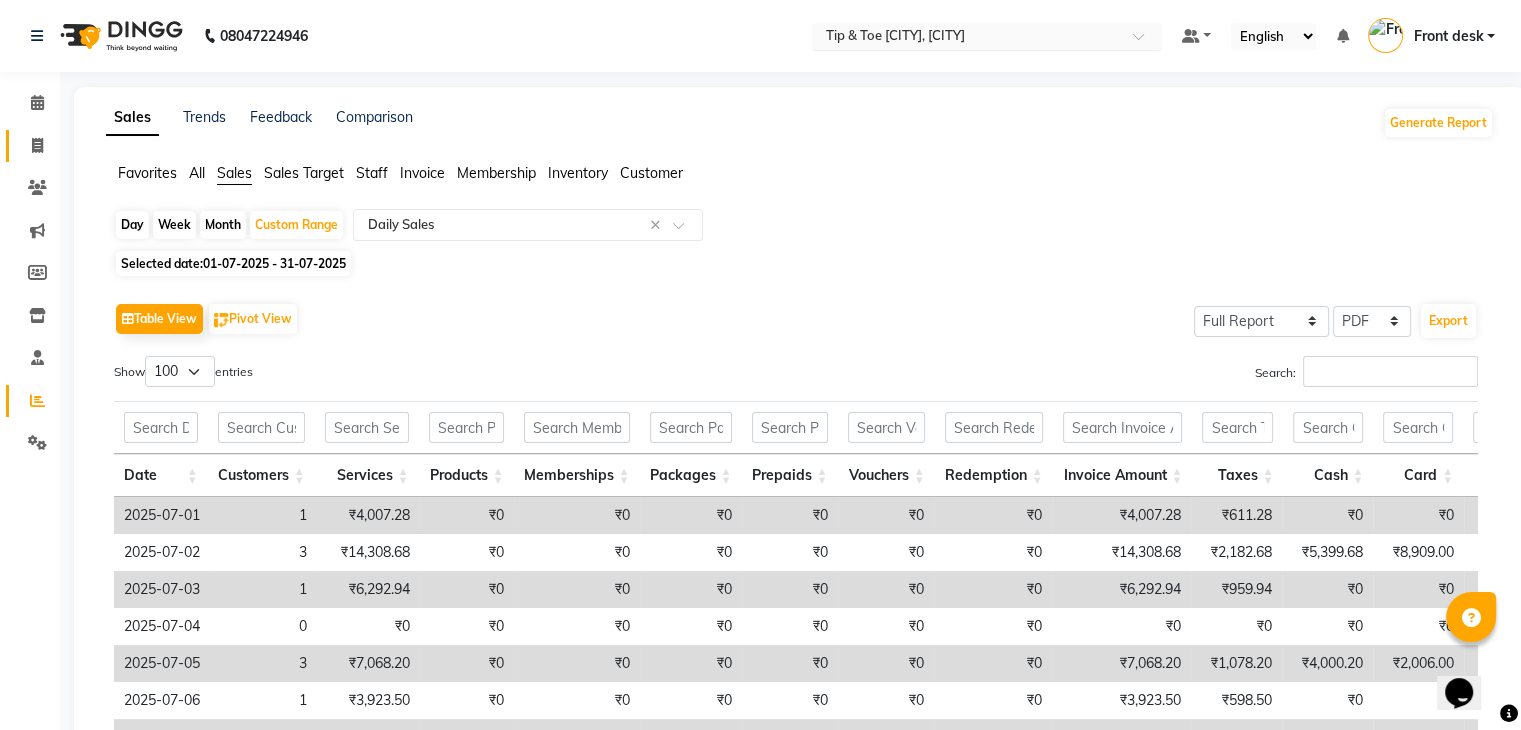 drag, startPoint x: 39, startPoint y: 157, endPoint x: 1003, endPoint y: 44, distance: 970.60034 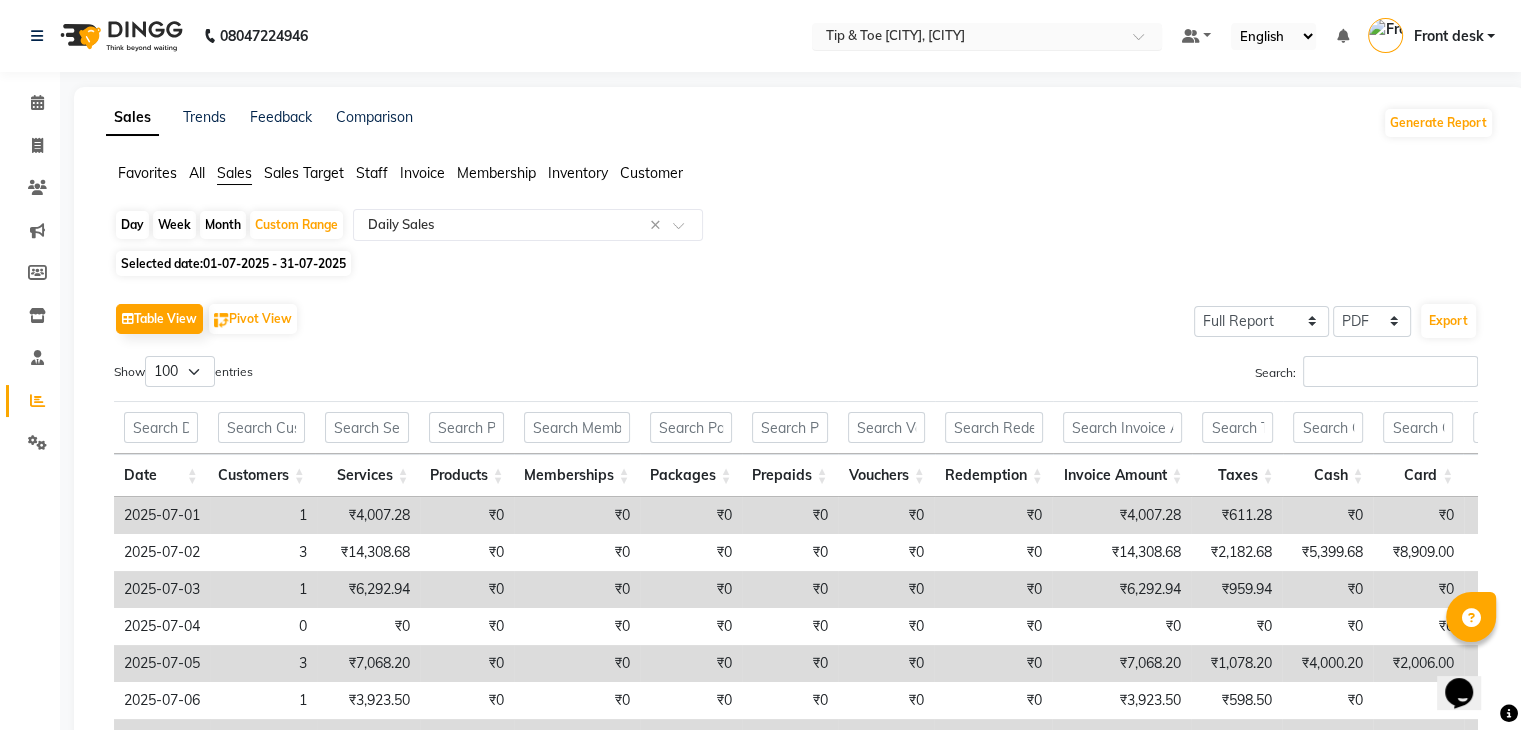 select on "service" 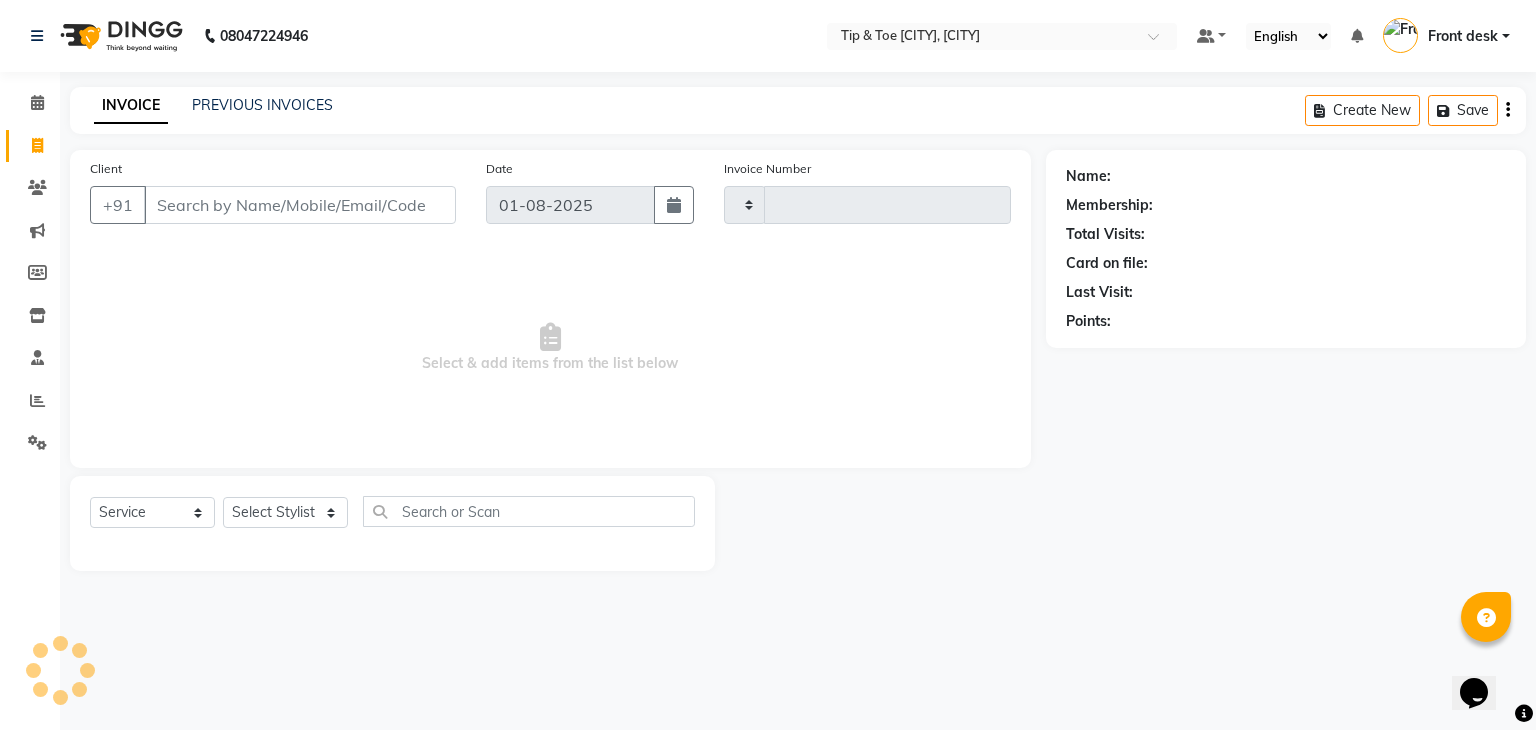 type on "0348" 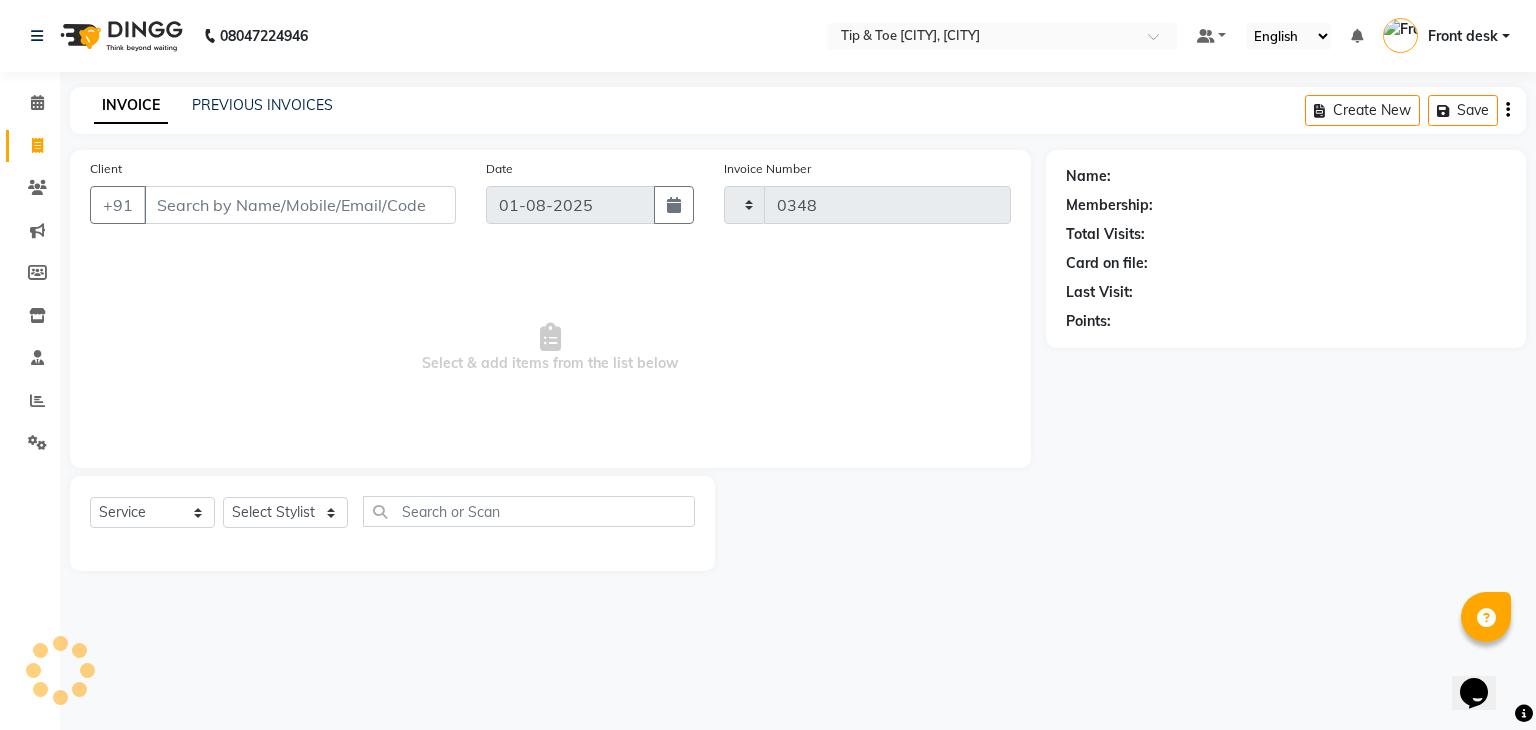 select on "5603" 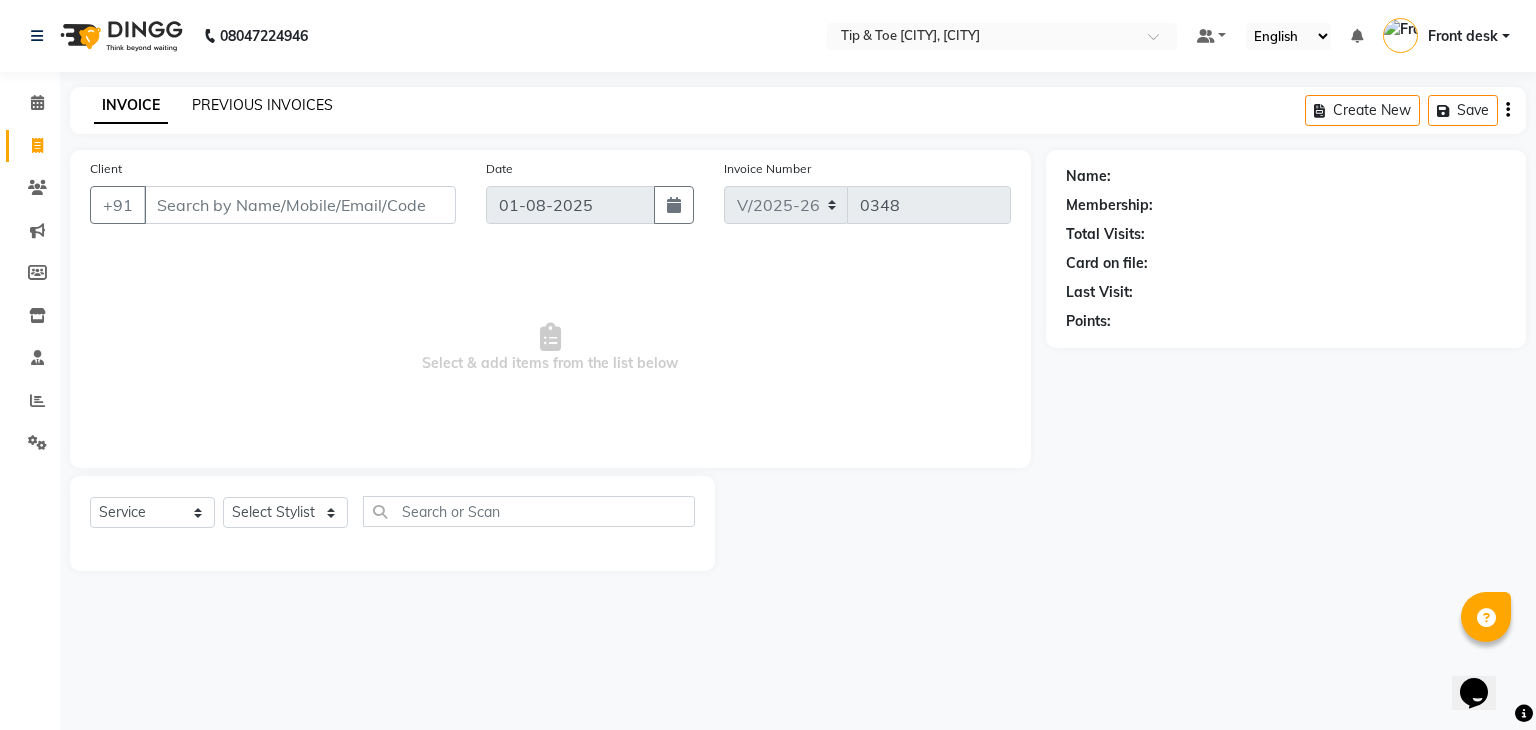 click on "PREVIOUS INVOICES" 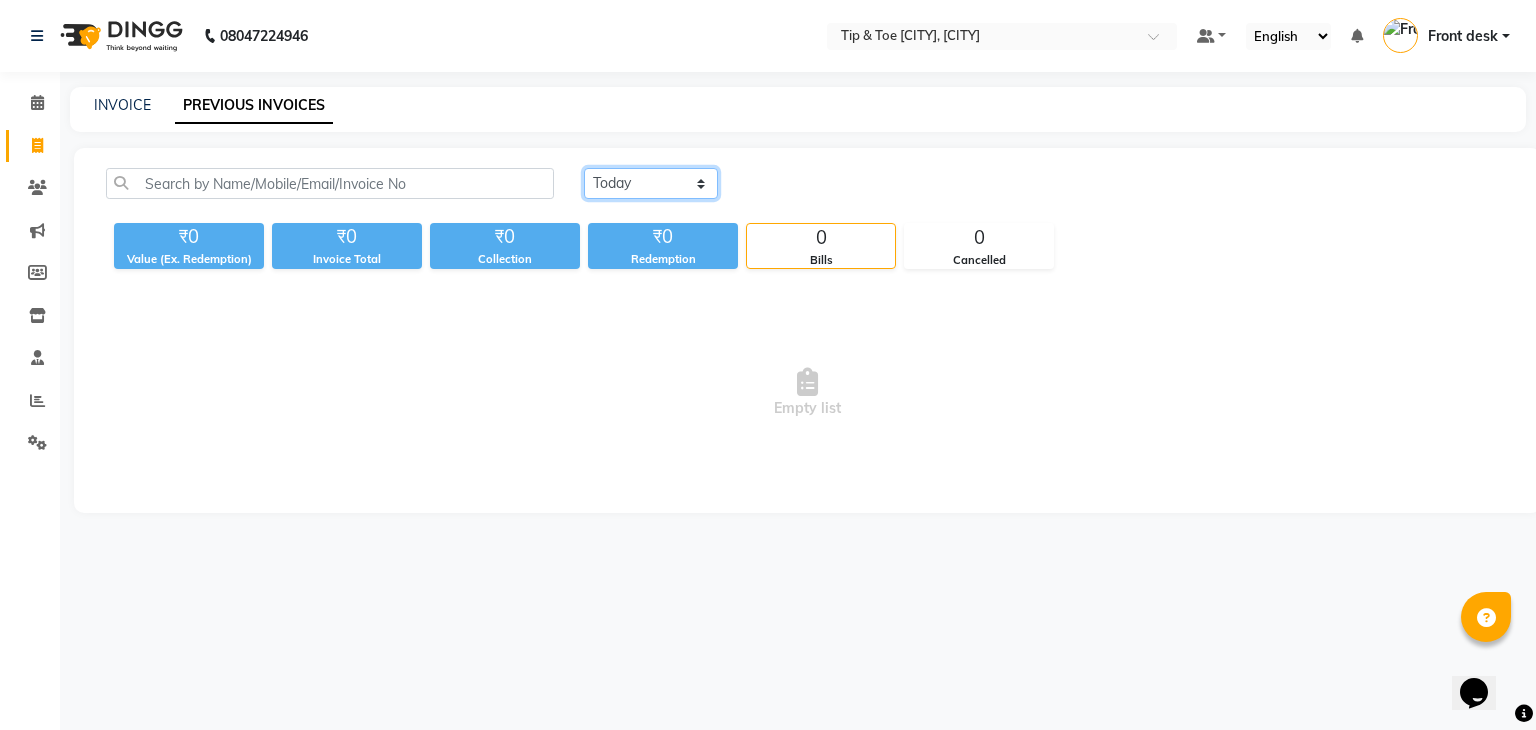 click on "Today Yesterday Custom Range" 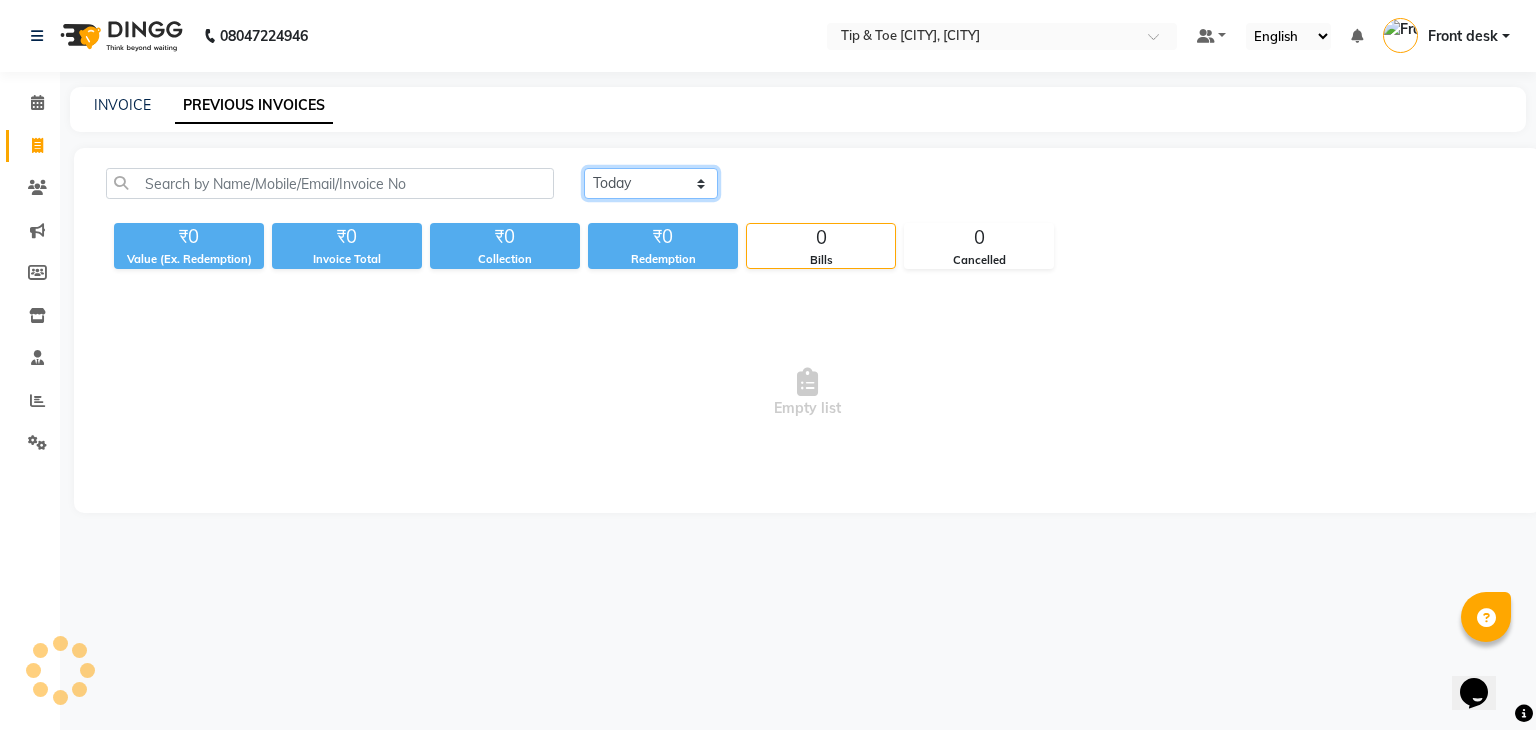 select on "yesterday" 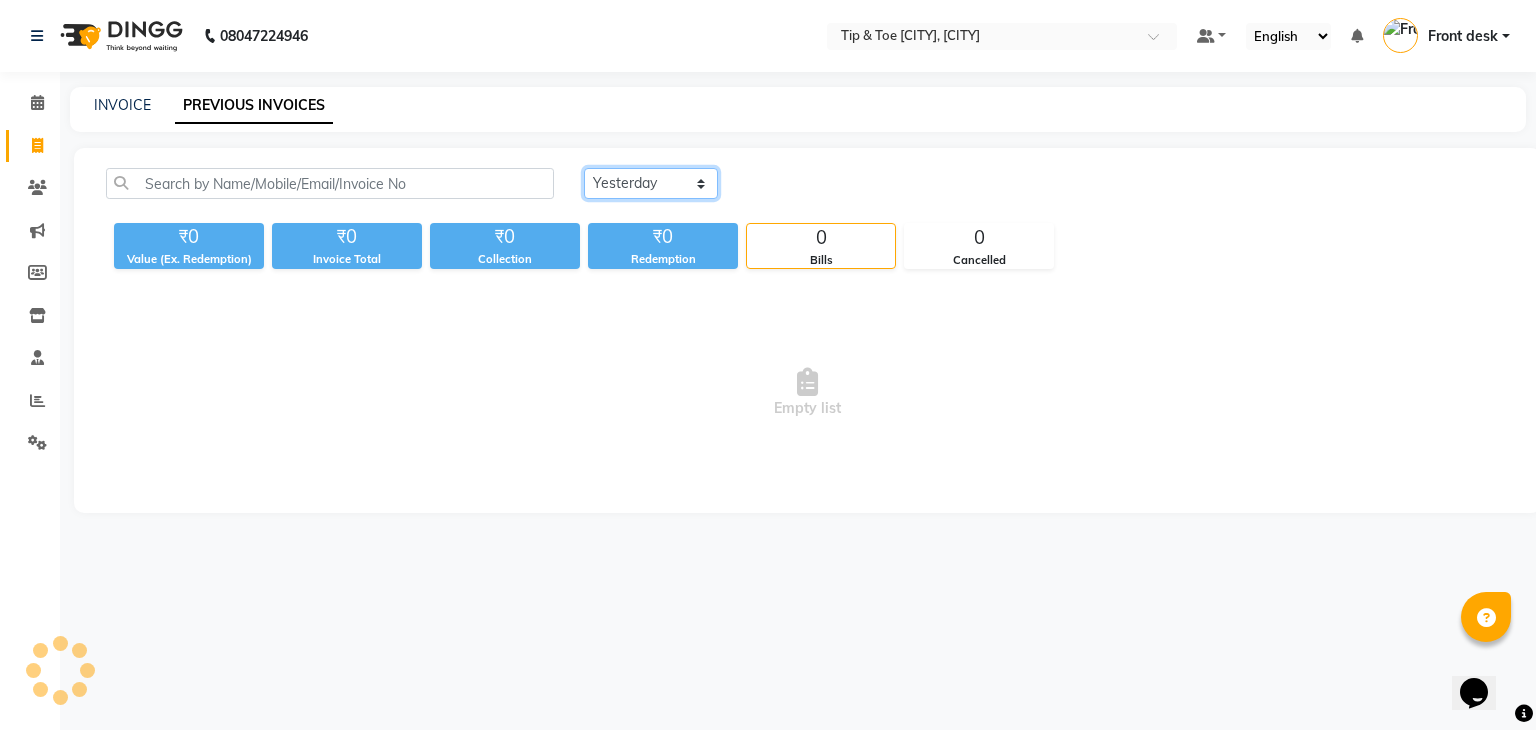click on "Today Yesterday Custom Range" 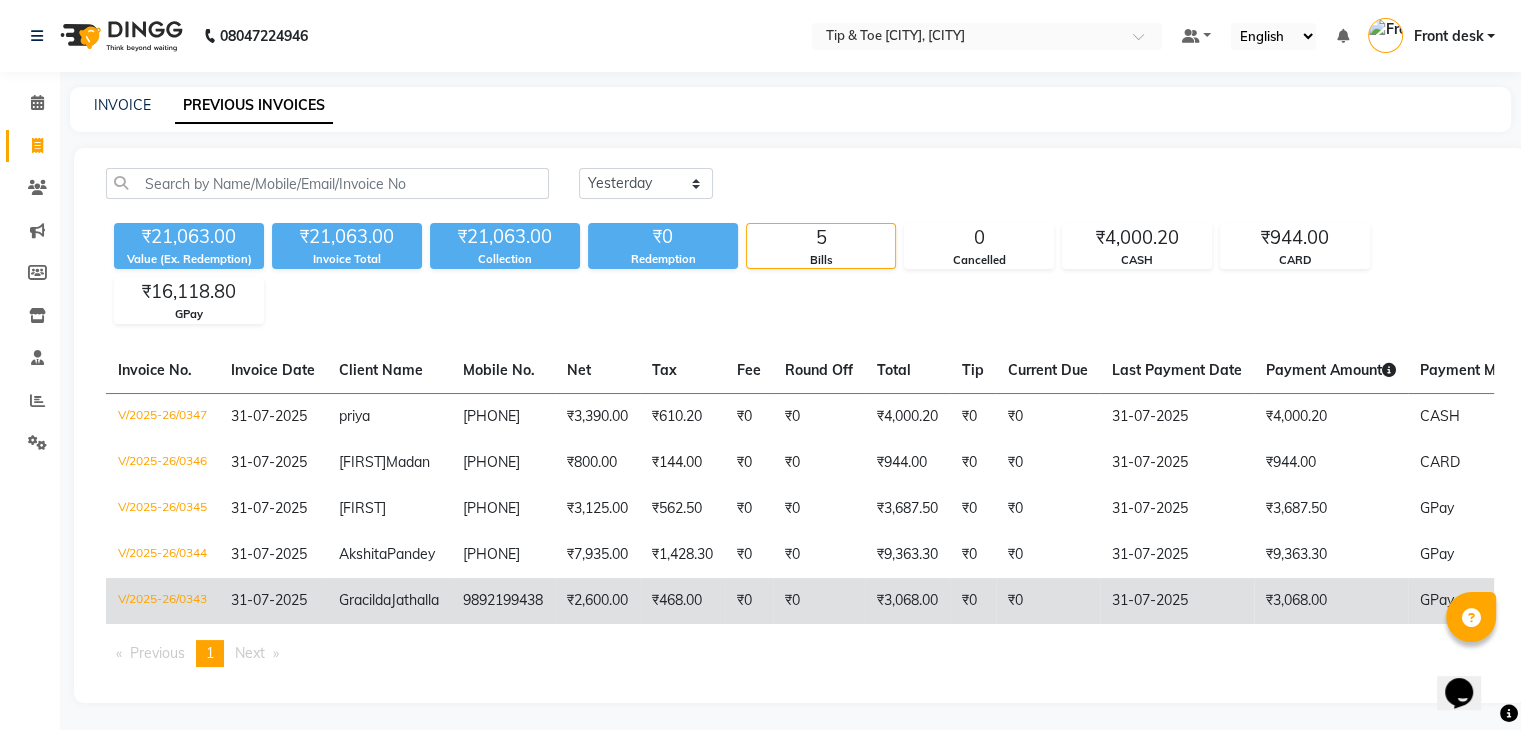 click on "₹3,068.00" 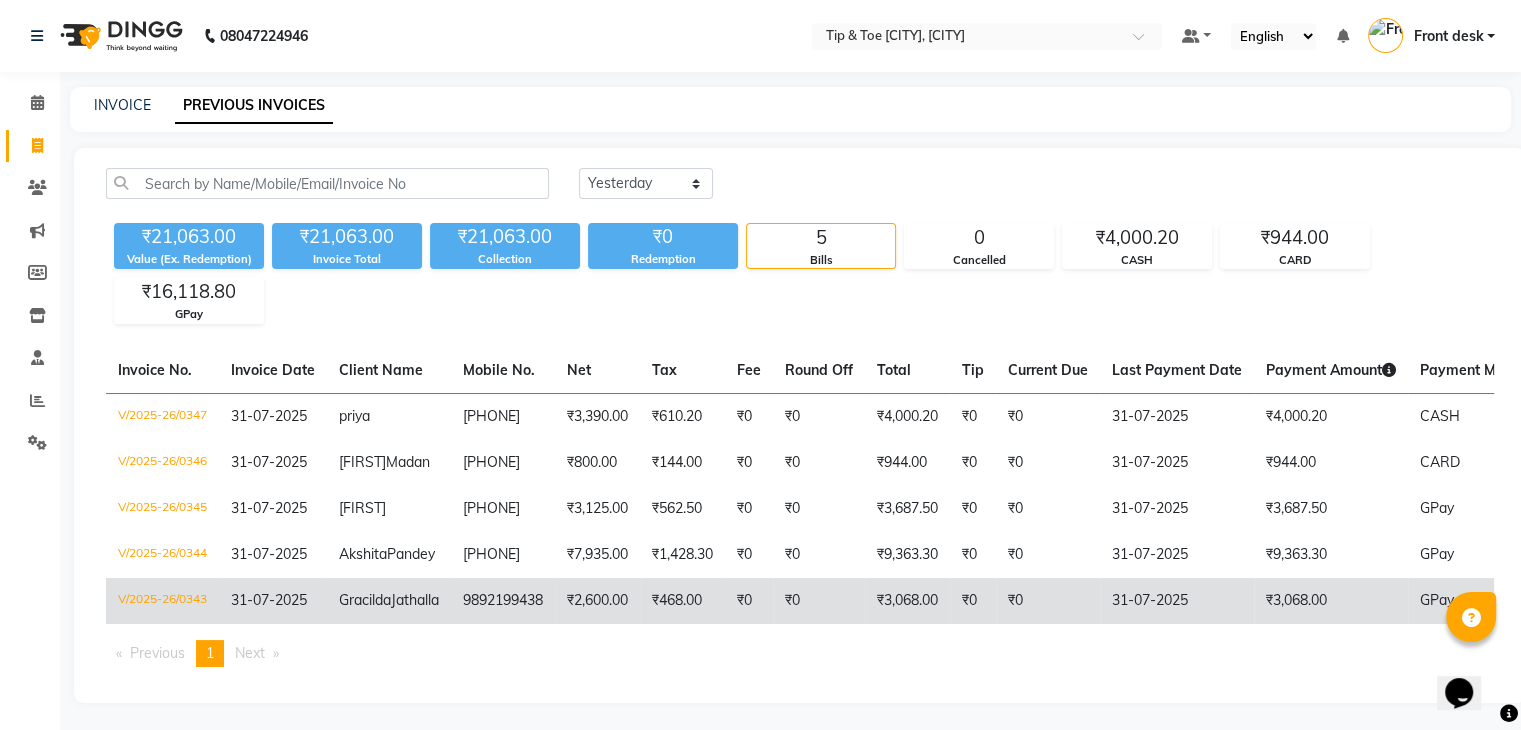 click on "9892199438" 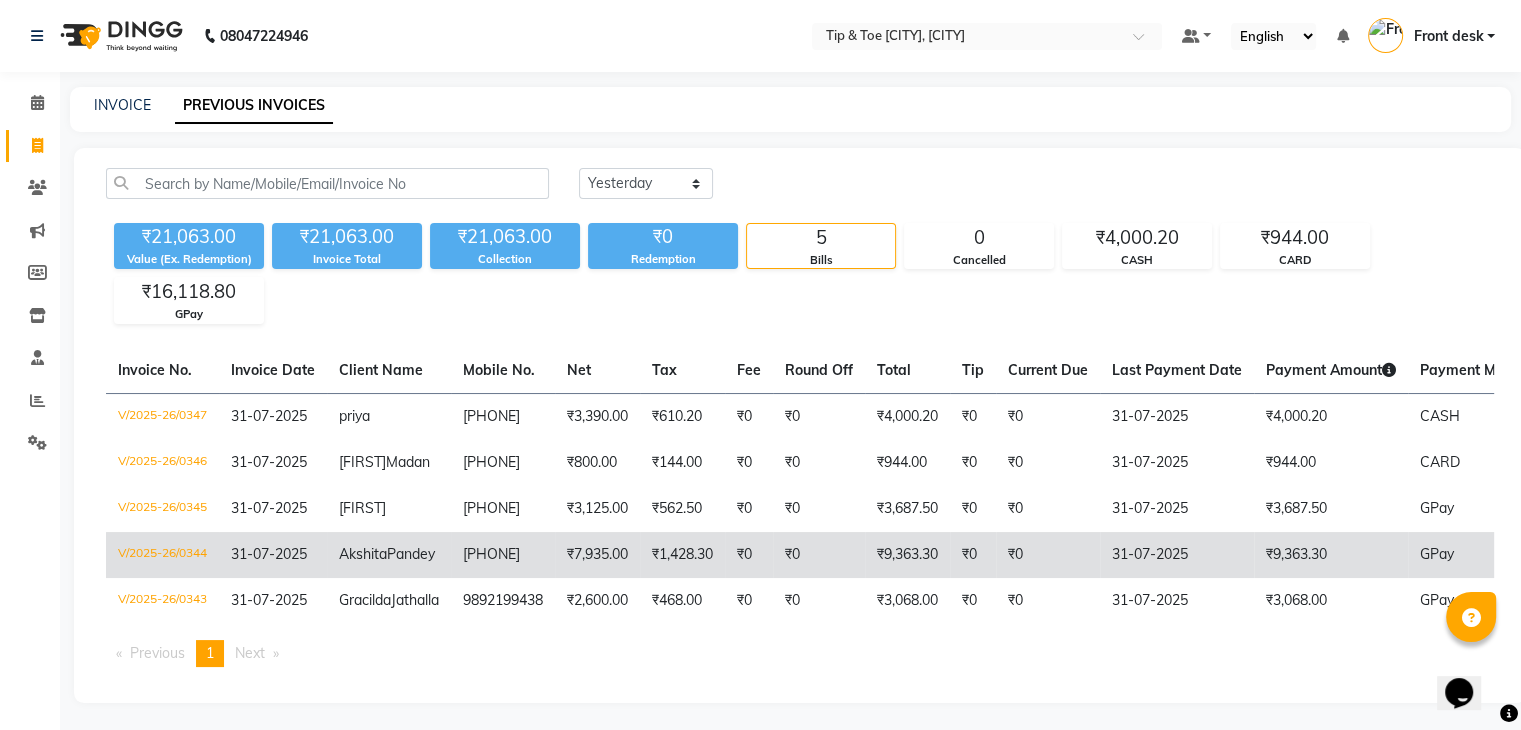 click on "6366562596" 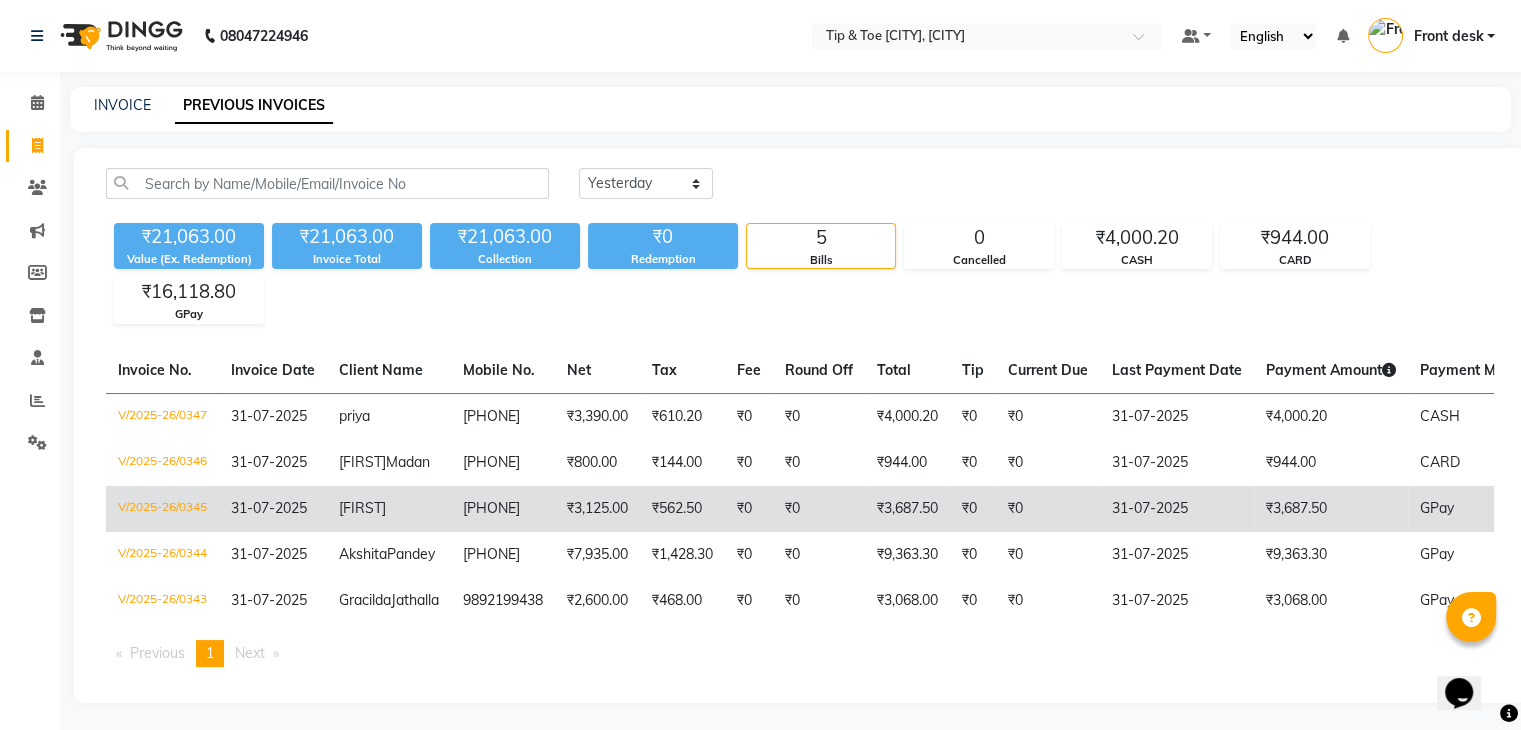 click on "8799287578" 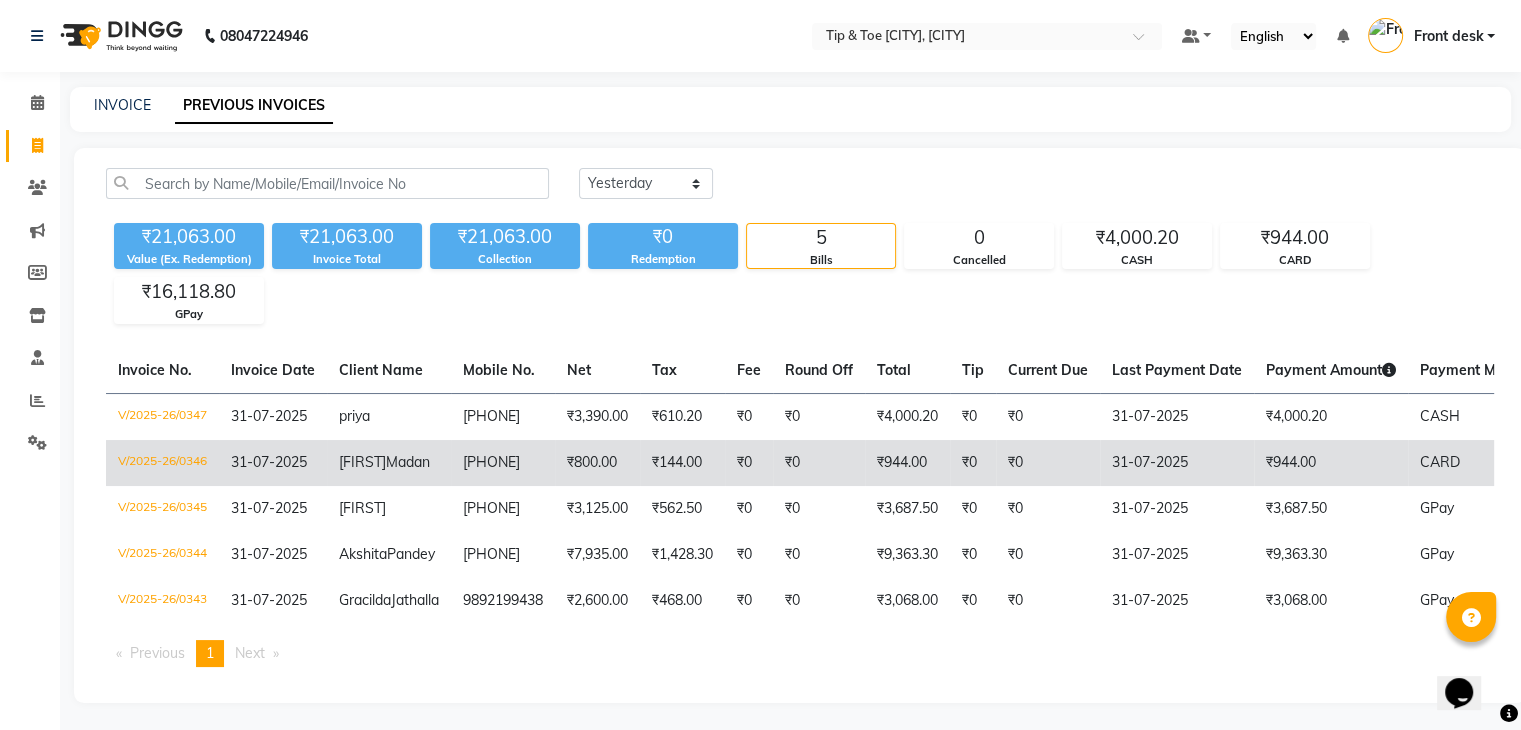 click on "Shubhra  Madan" 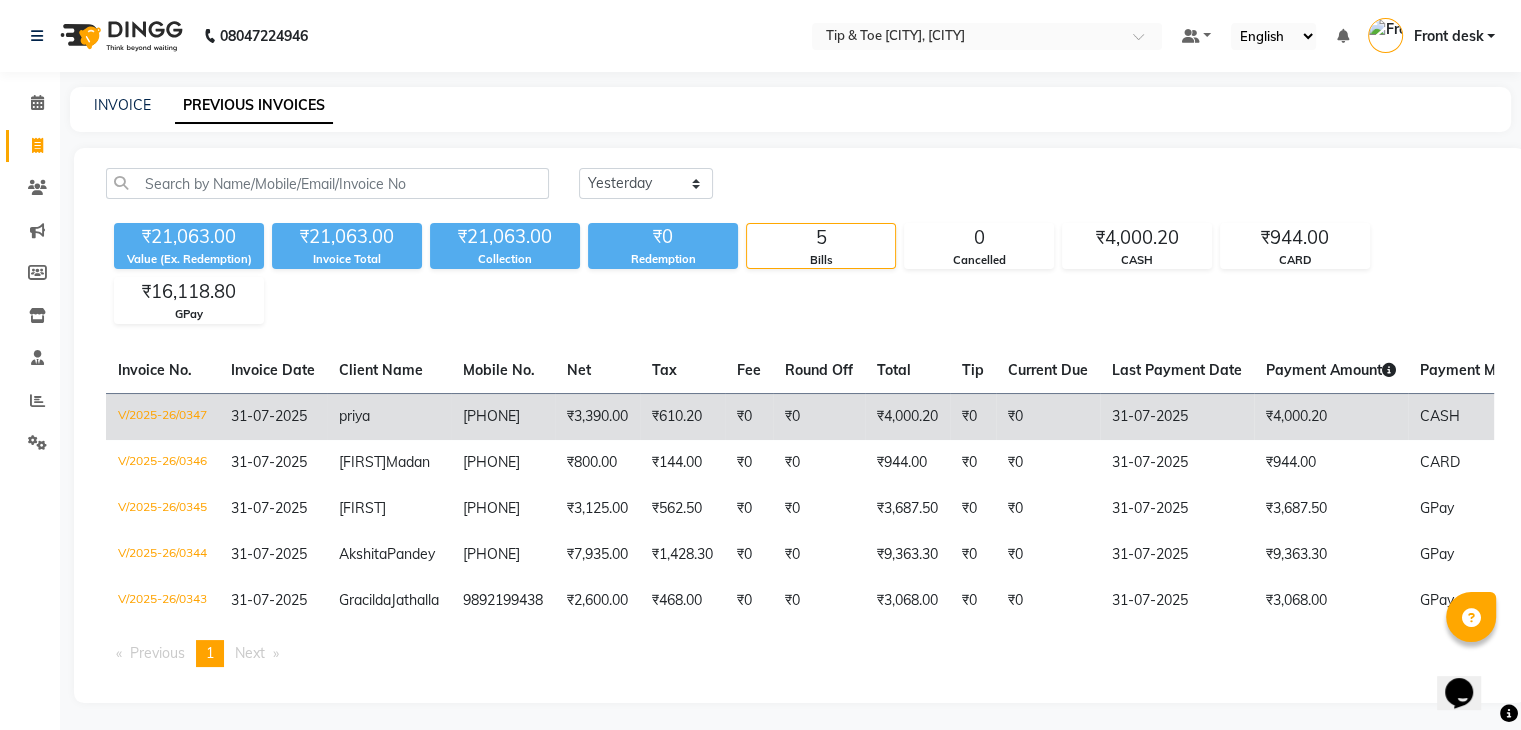 click on "priya" 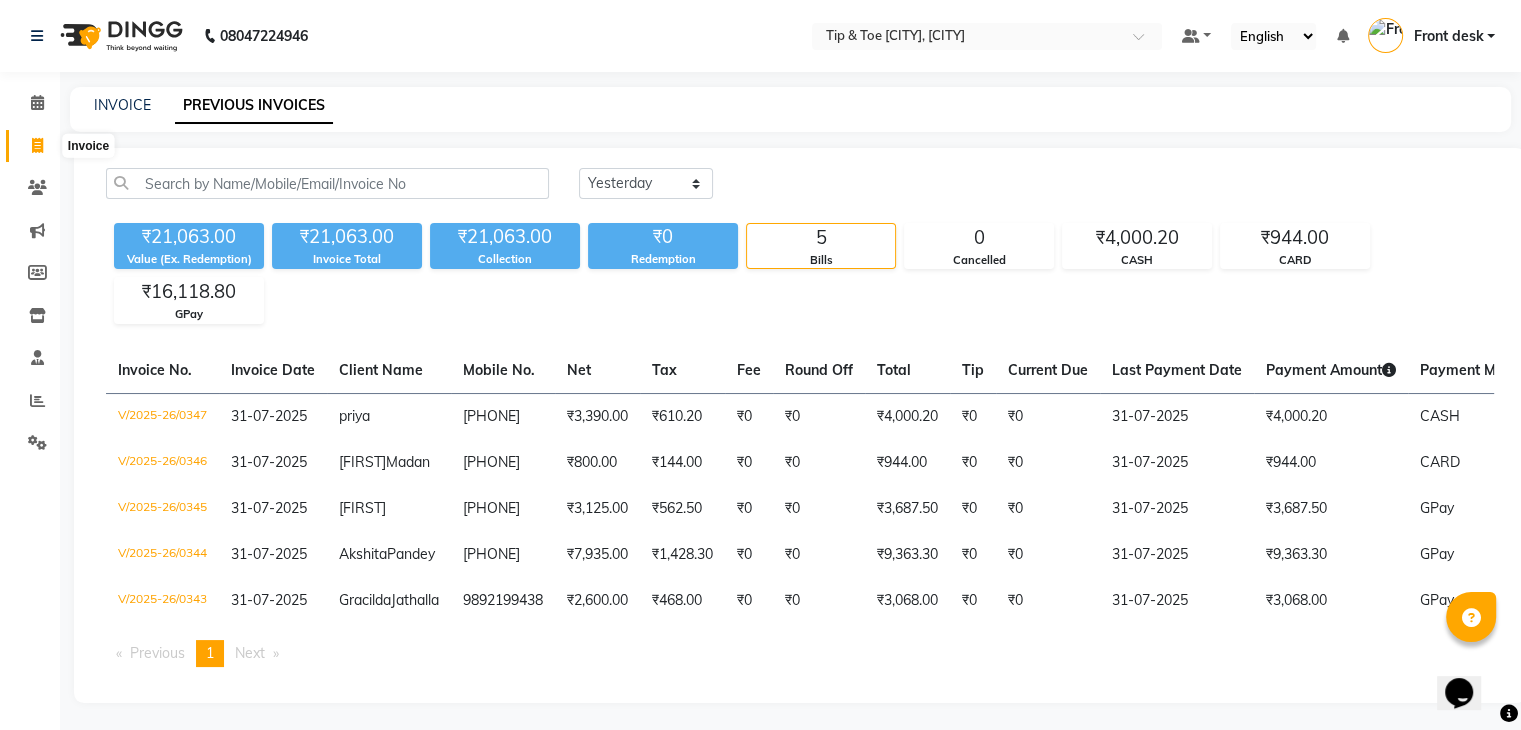click 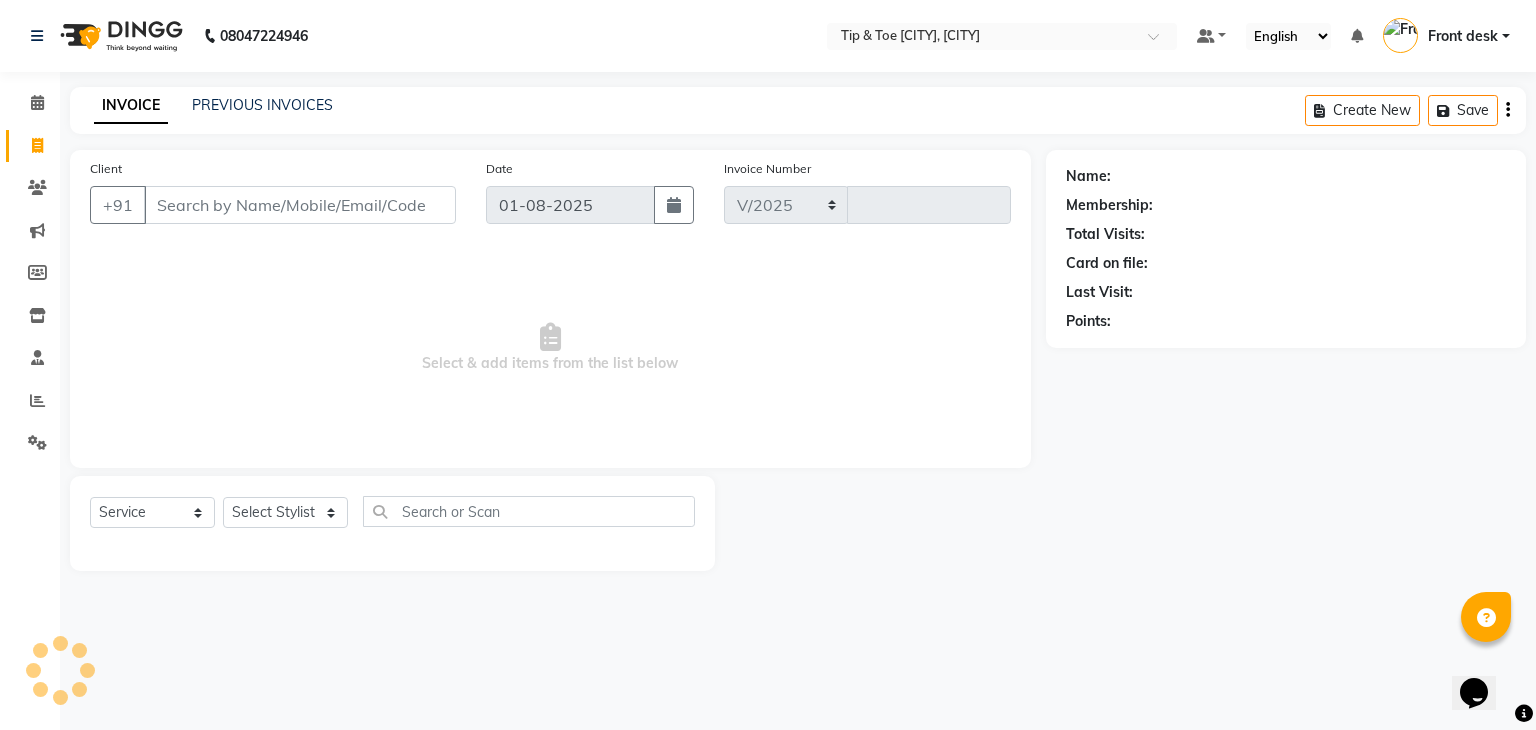 select on "5603" 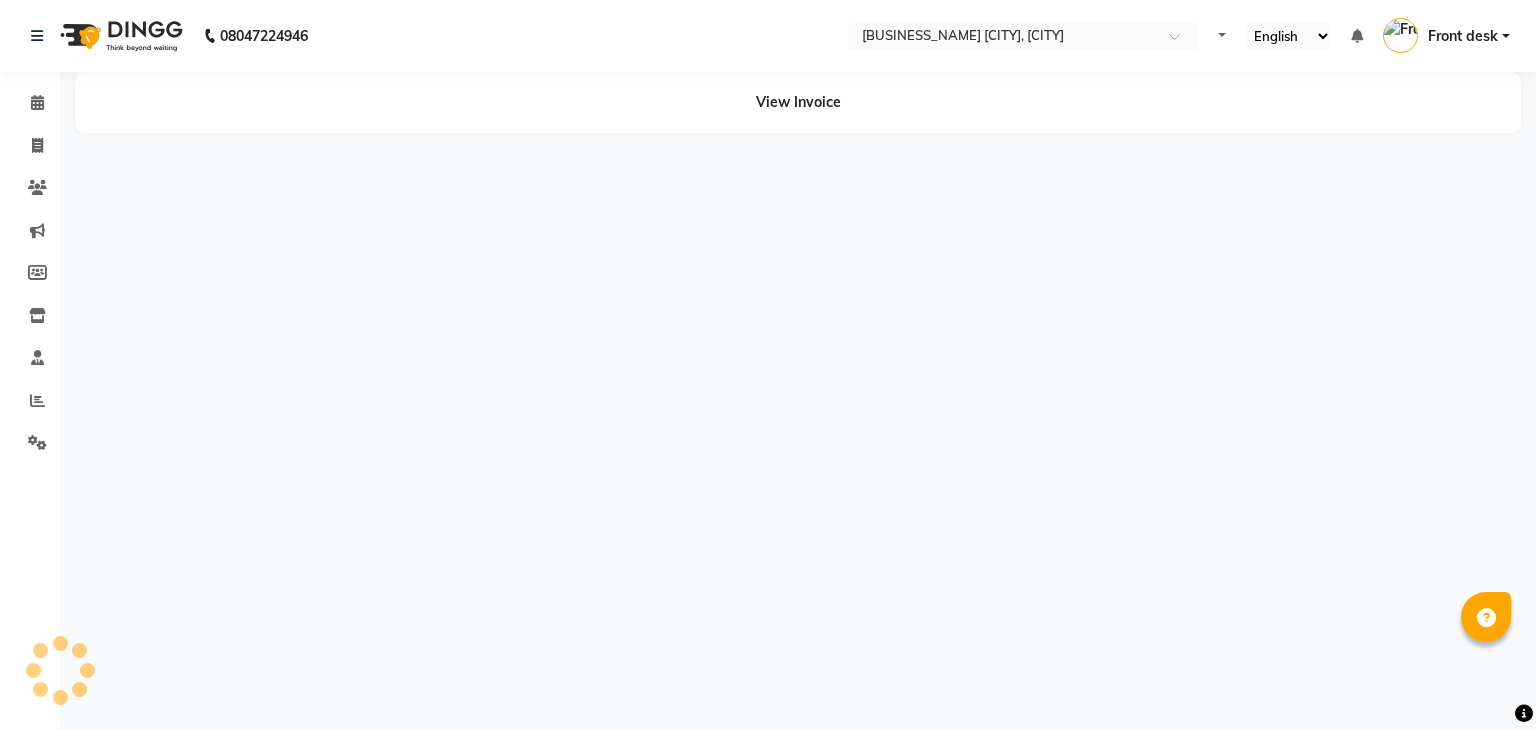scroll, scrollTop: 0, scrollLeft: 0, axis: both 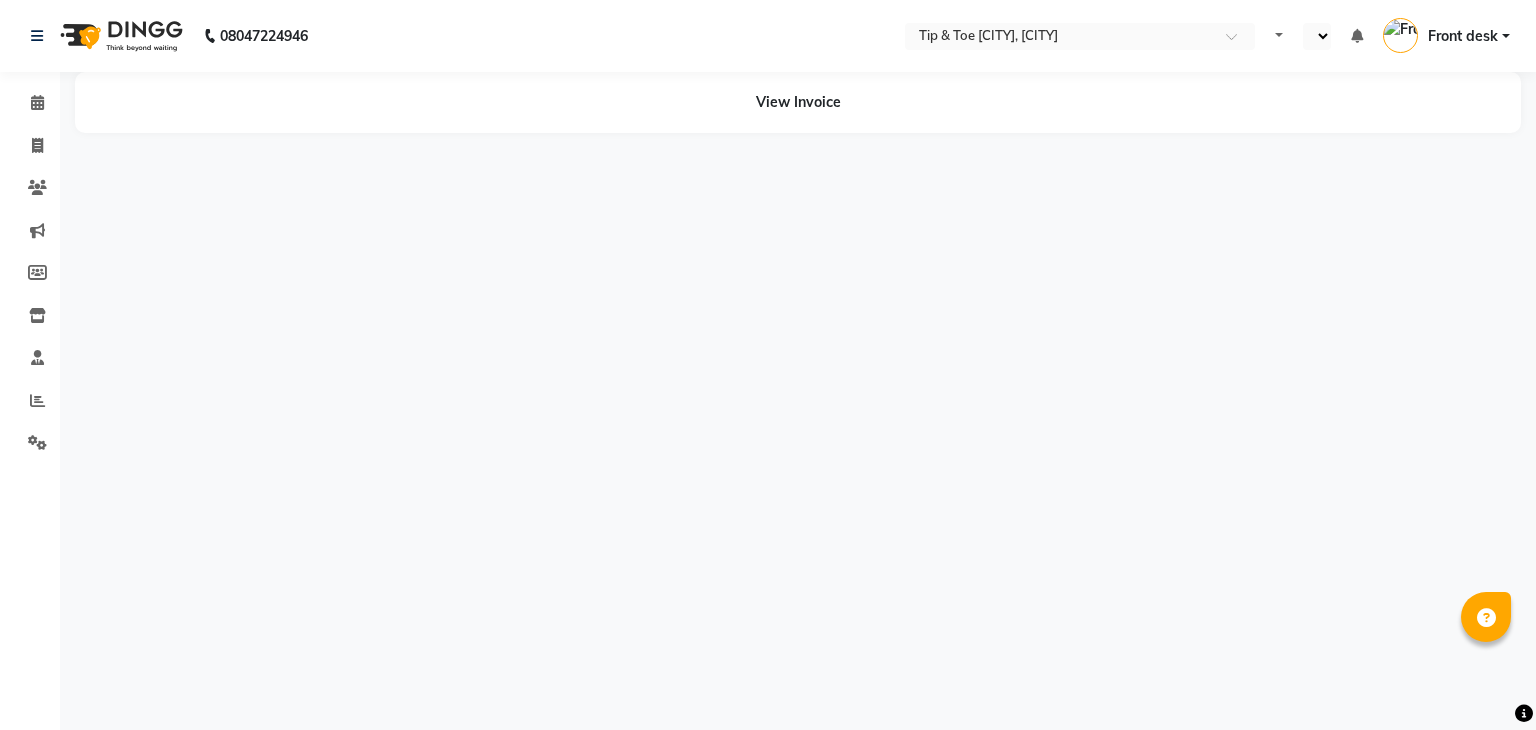 select on "en" 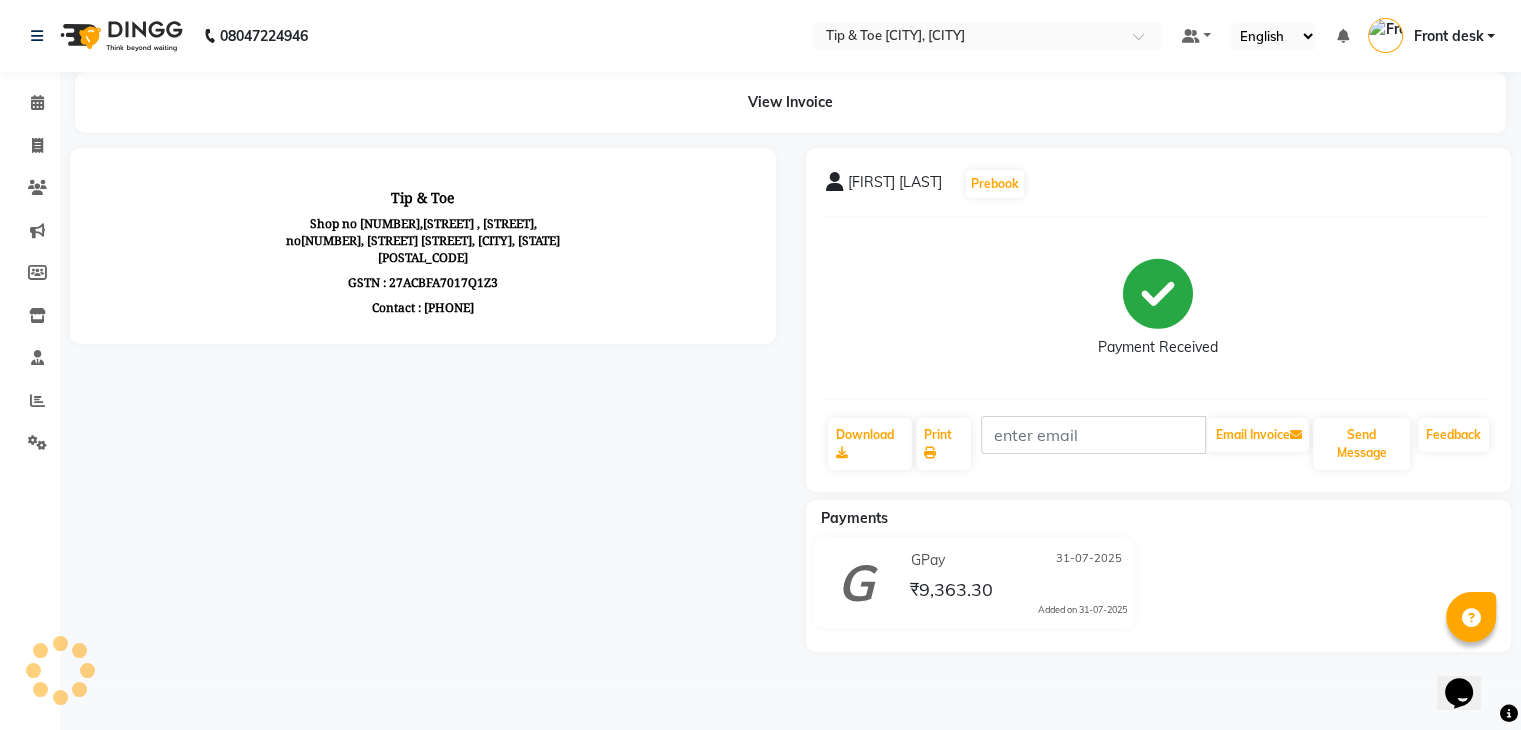 scroll, scrollTop: 0, scrollLeft: 0, axis: both 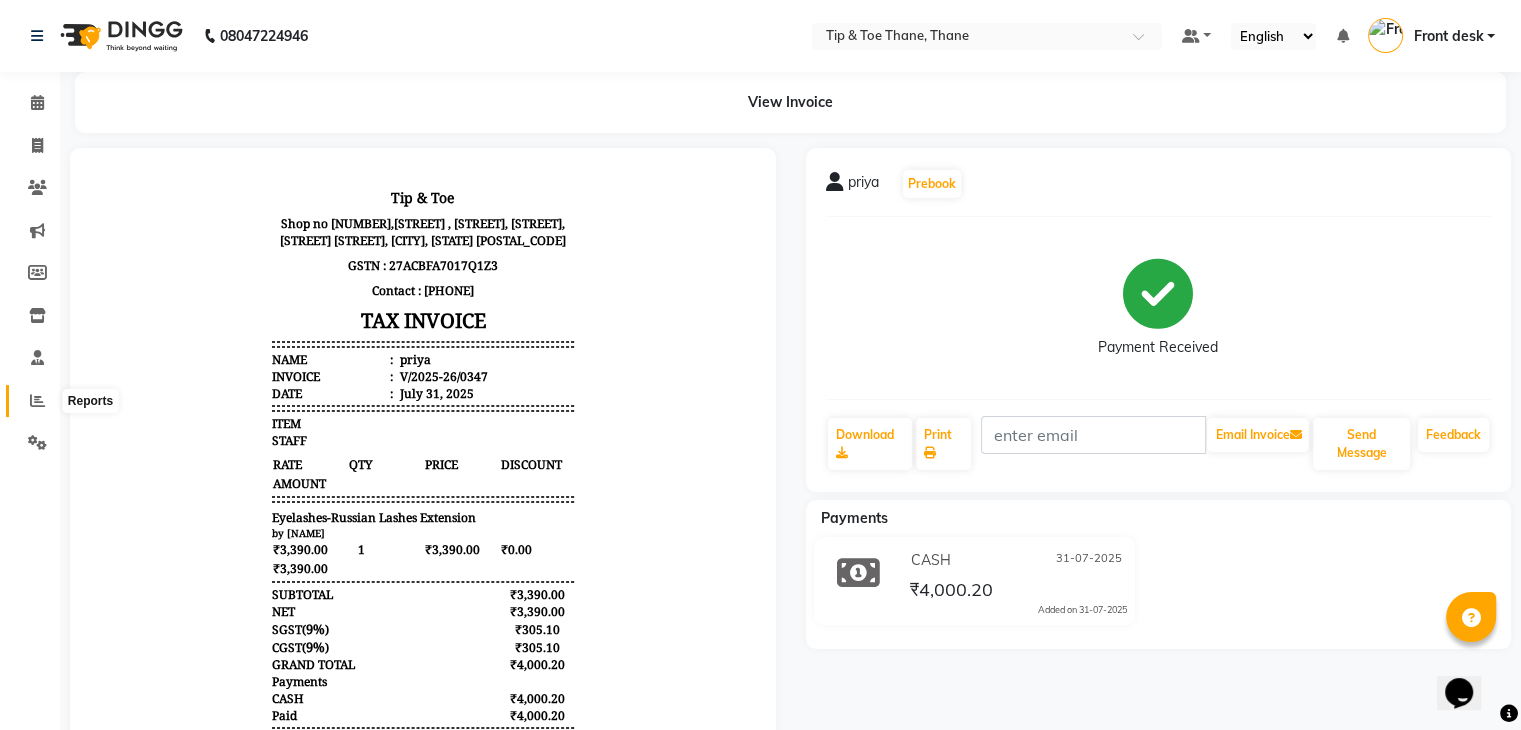 click 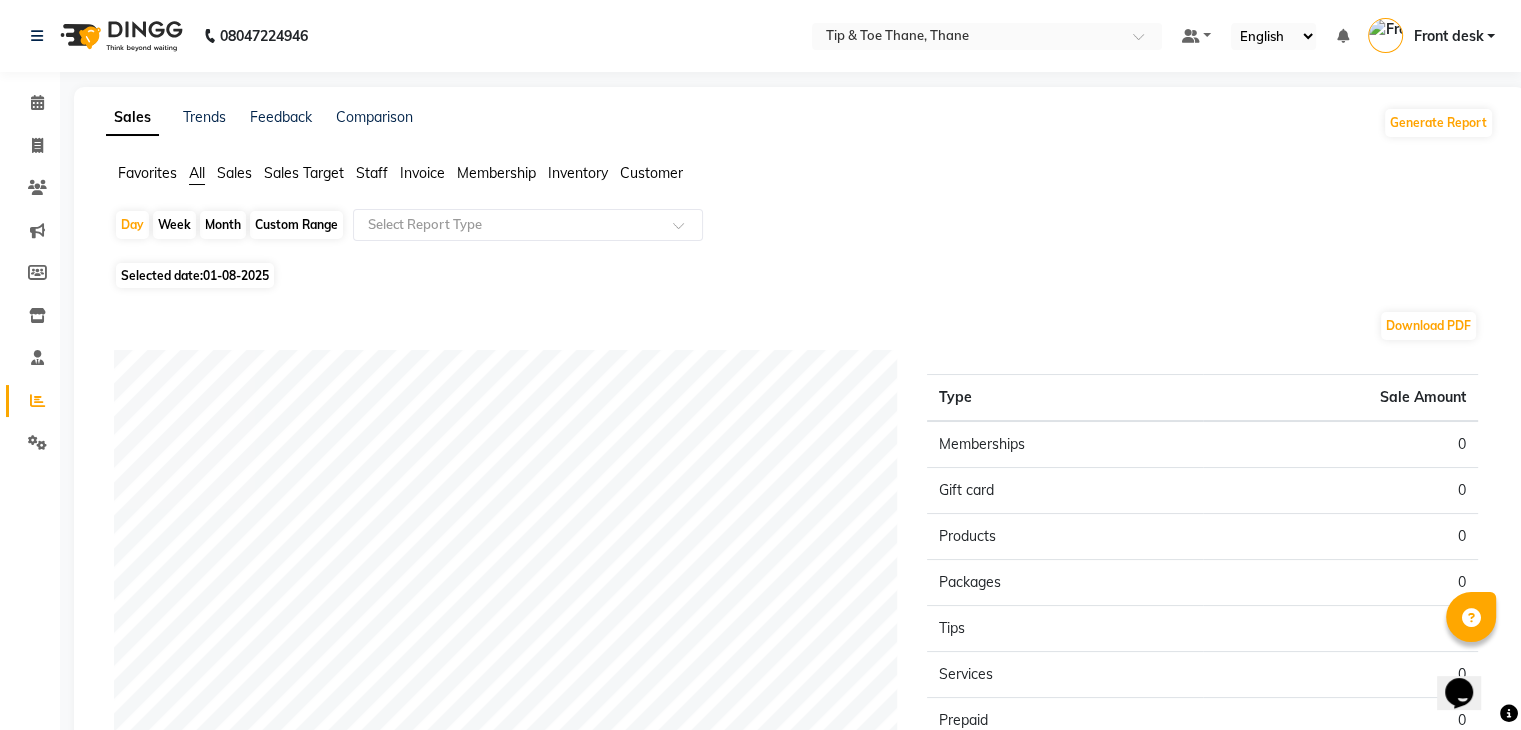 click on "Staff" 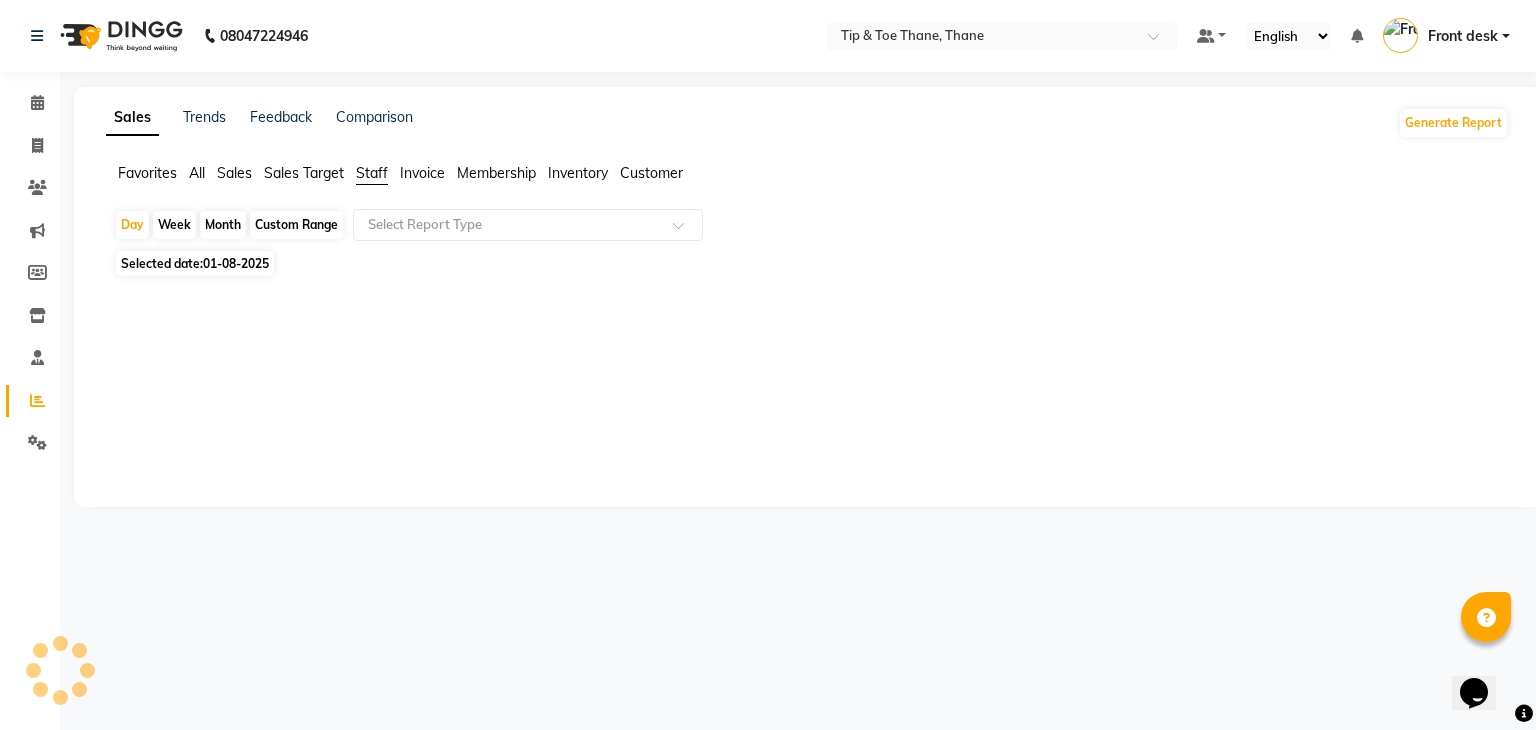click on "Custom Range" 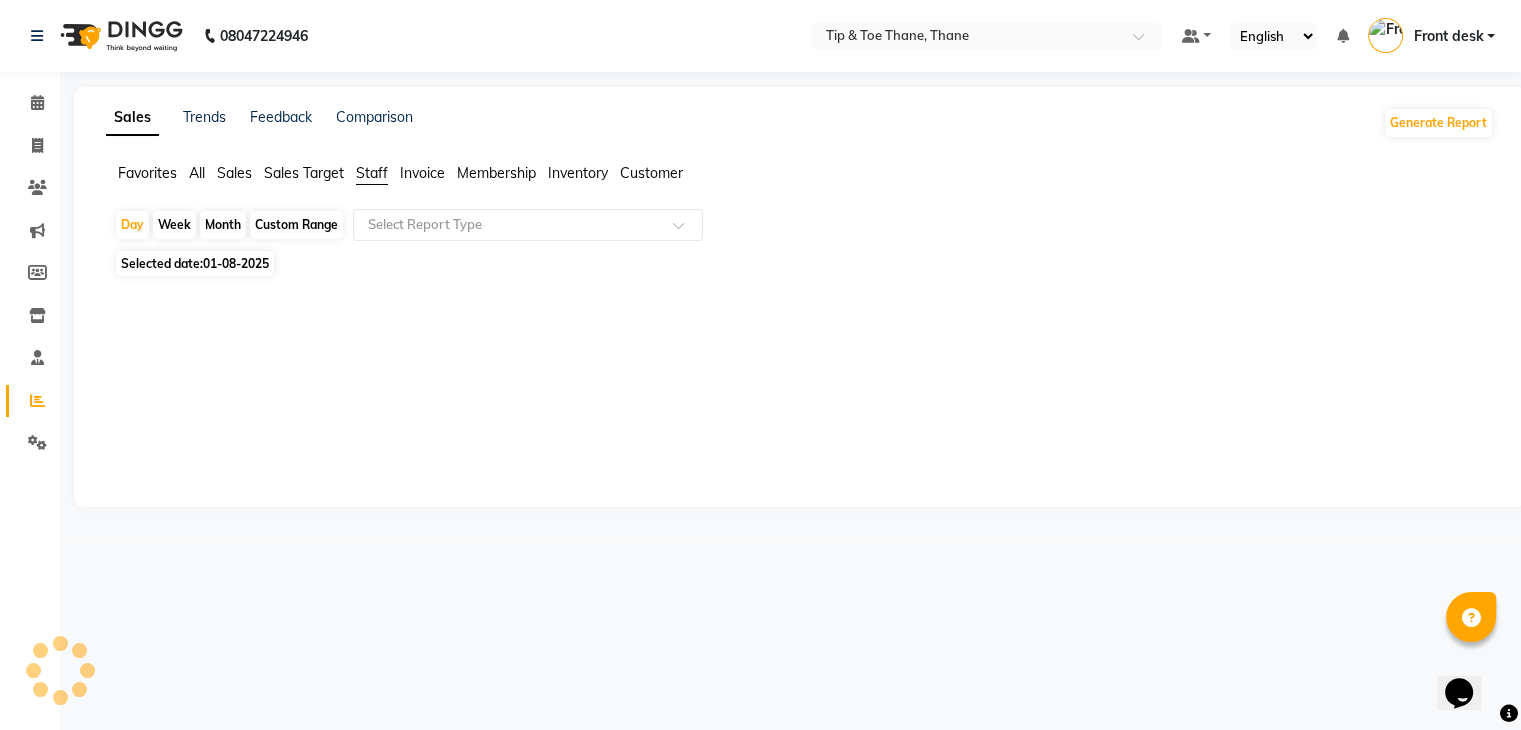 select on "8" 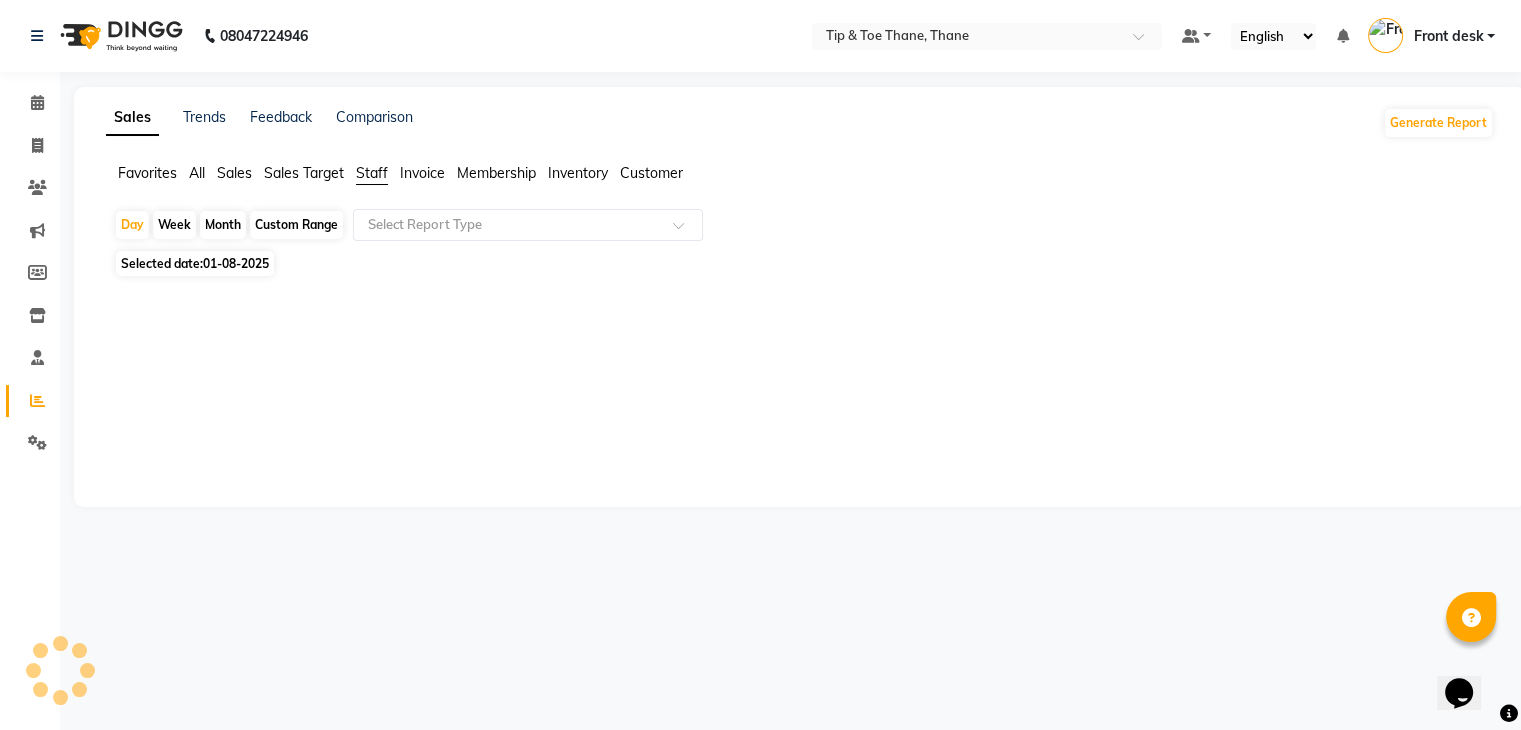 select on "2025" 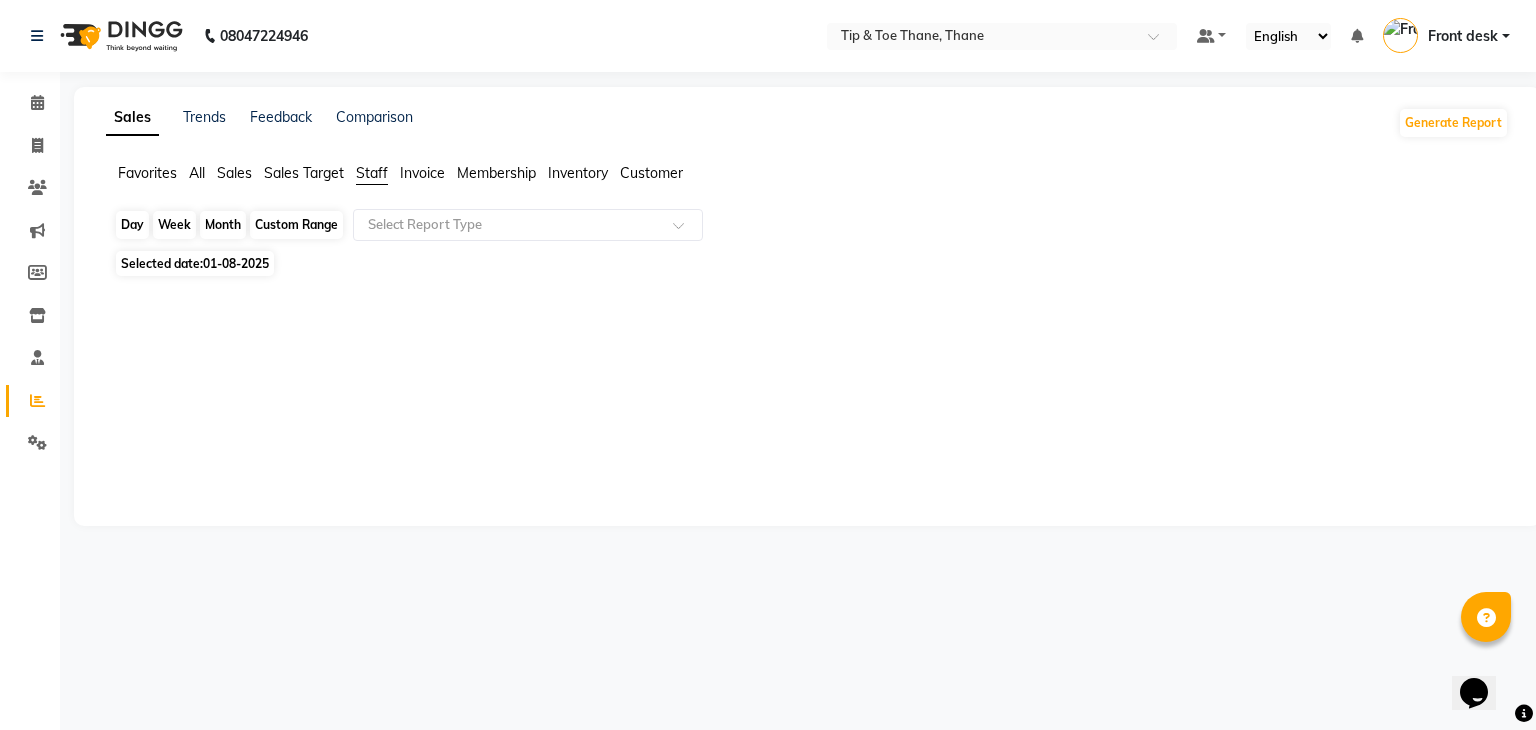click on "Custom Range" 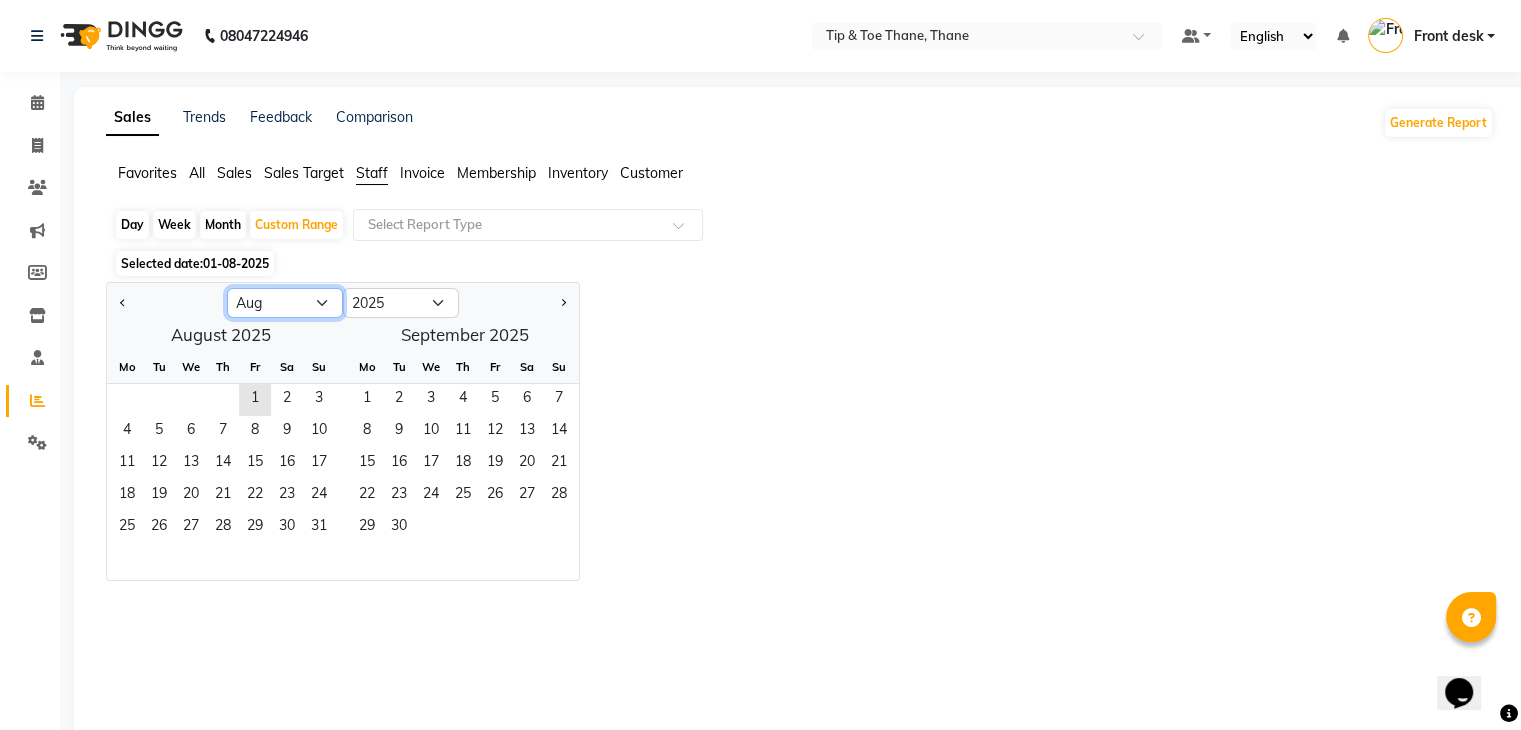 drag, startPoint x: 274, startPoint y: 304, endPoint x: 285, endPoint y: 317, distance: 17.029387 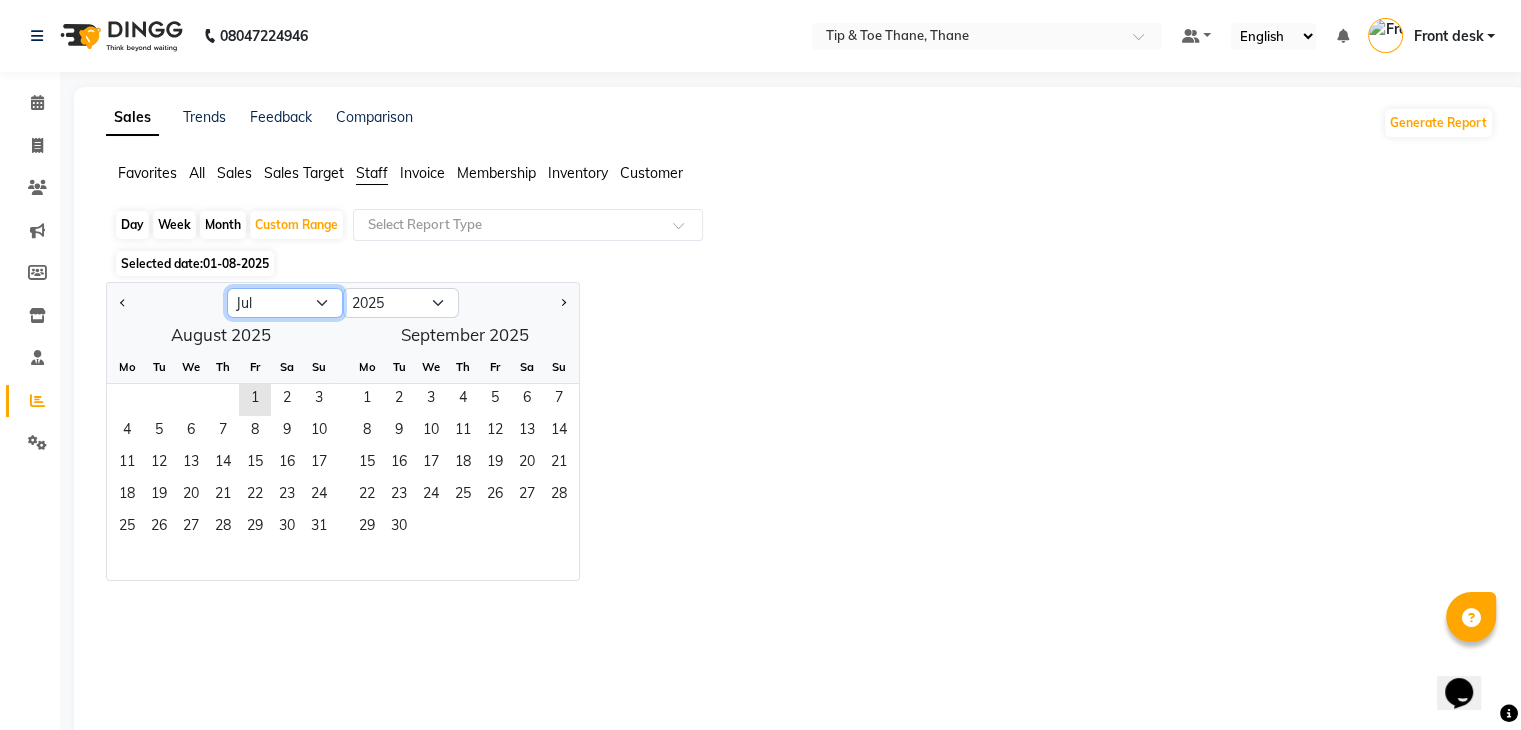 click on "Jan Feb Mar Apr May Jun Jul Aug Sep Oct Nov Dec" 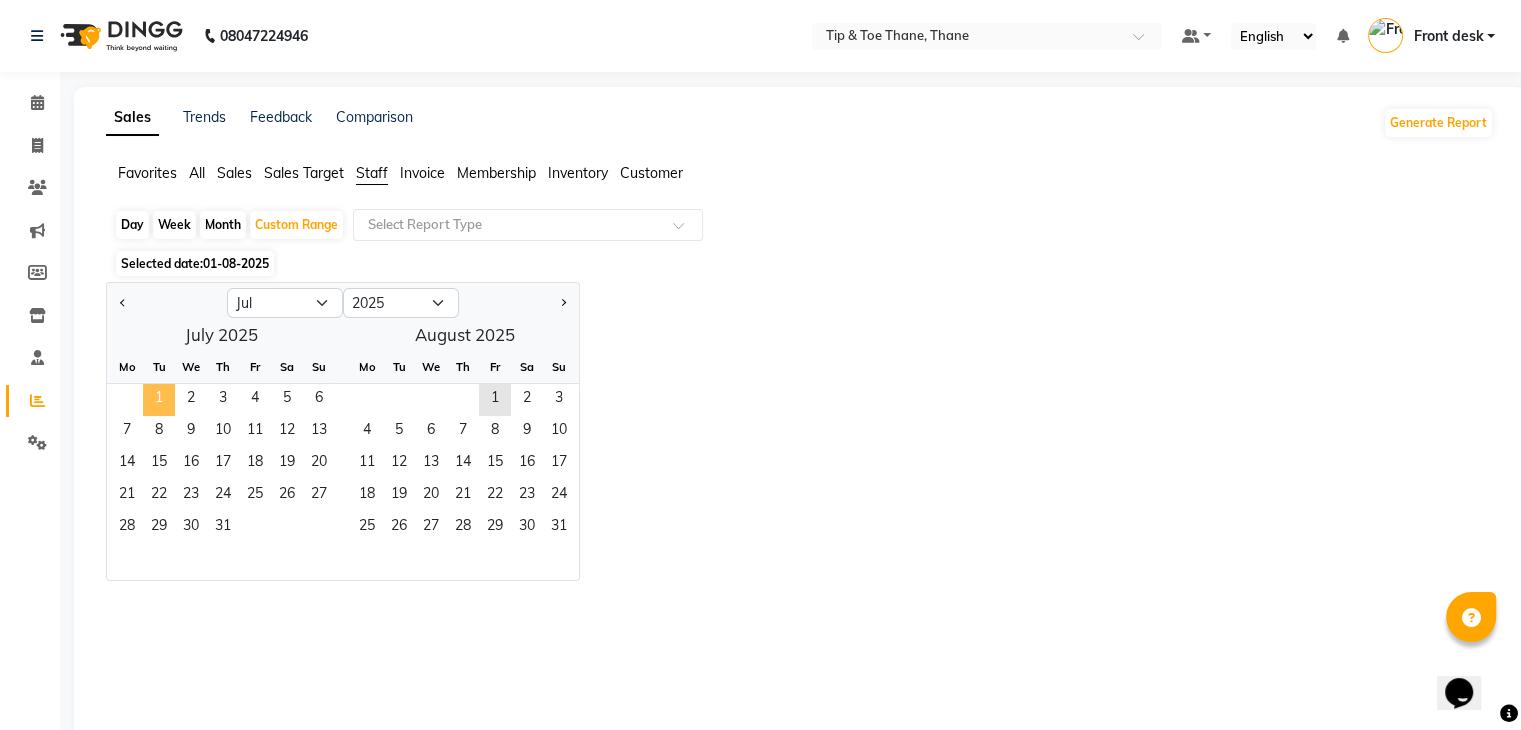 click on "1" 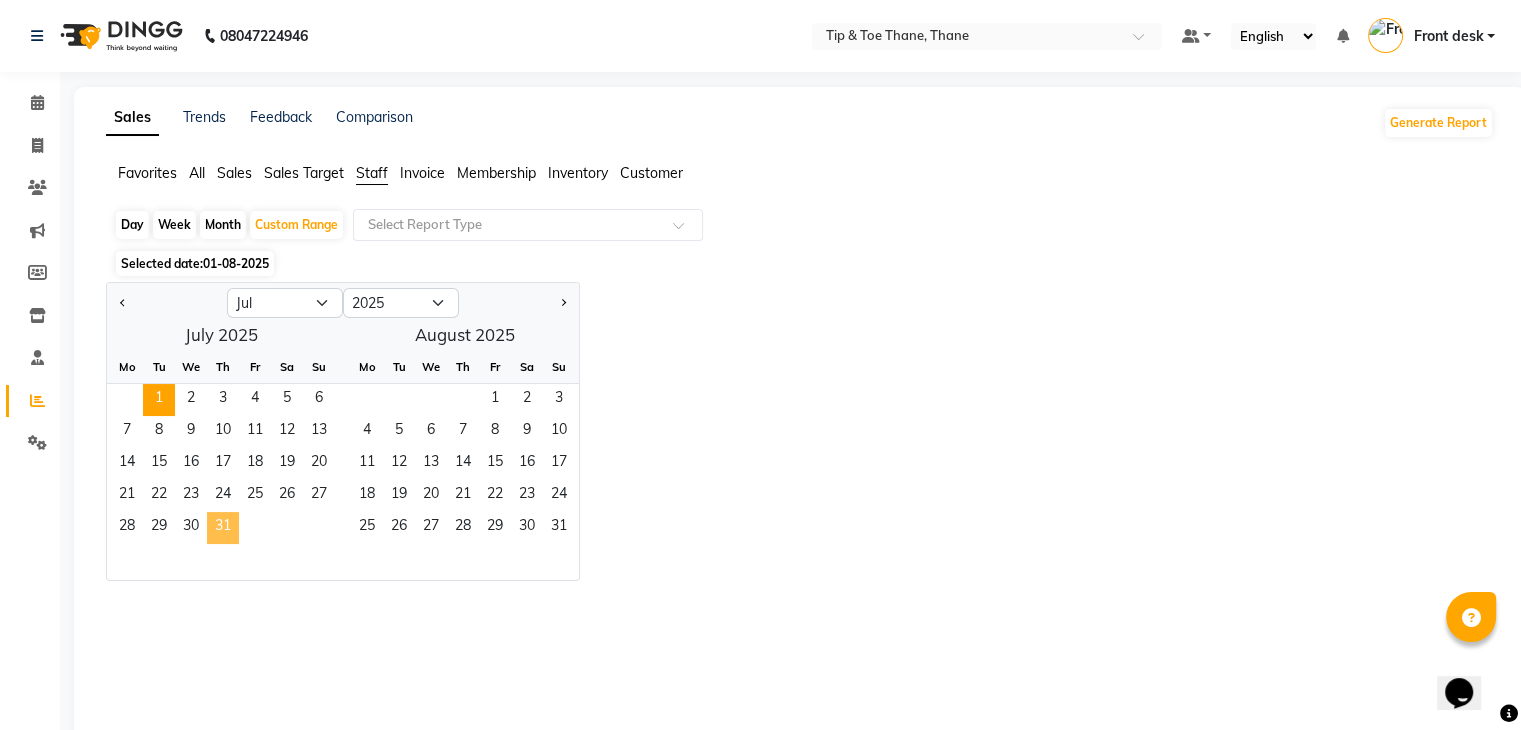 click on "31" 